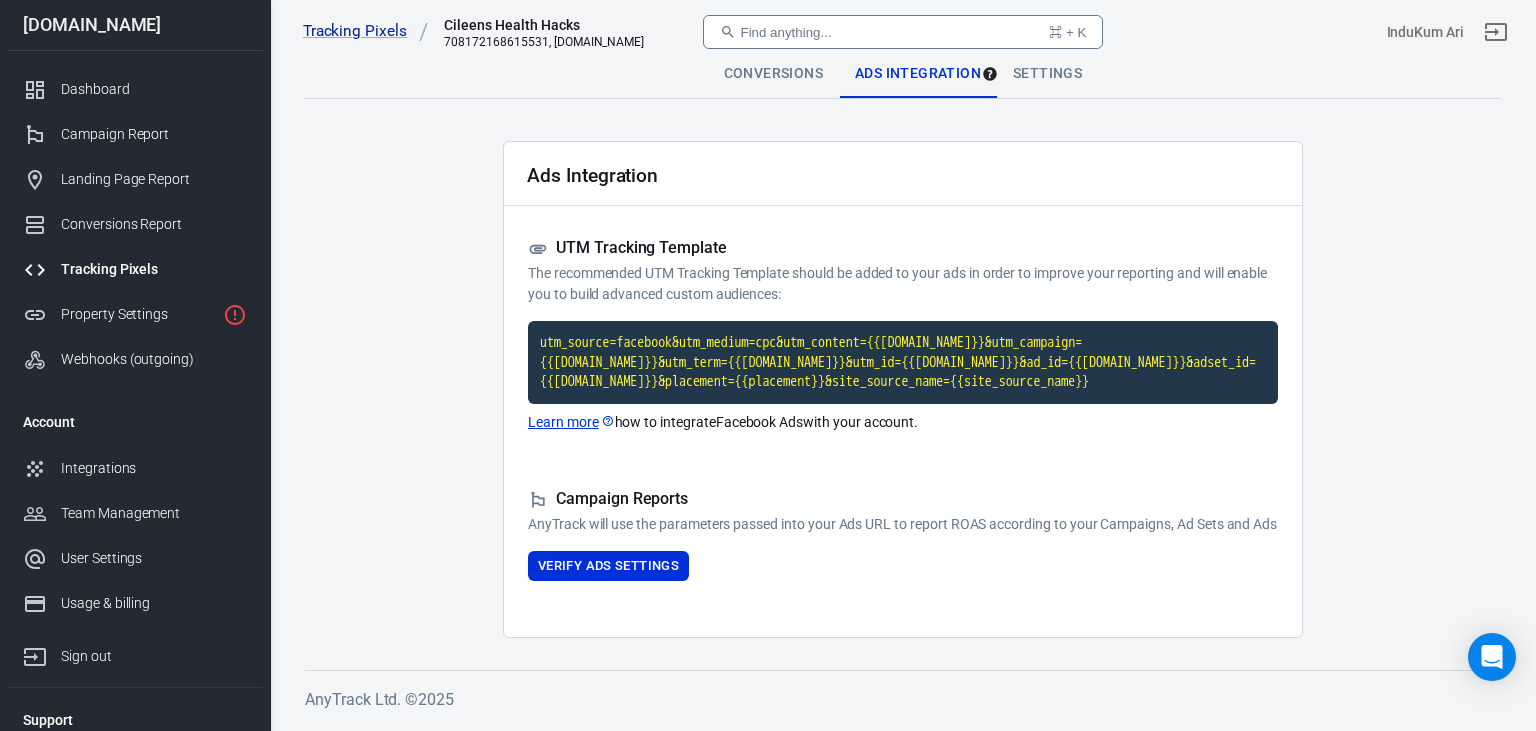 scroll, scrollTop: 0, scrollLeft: 0, axis: both 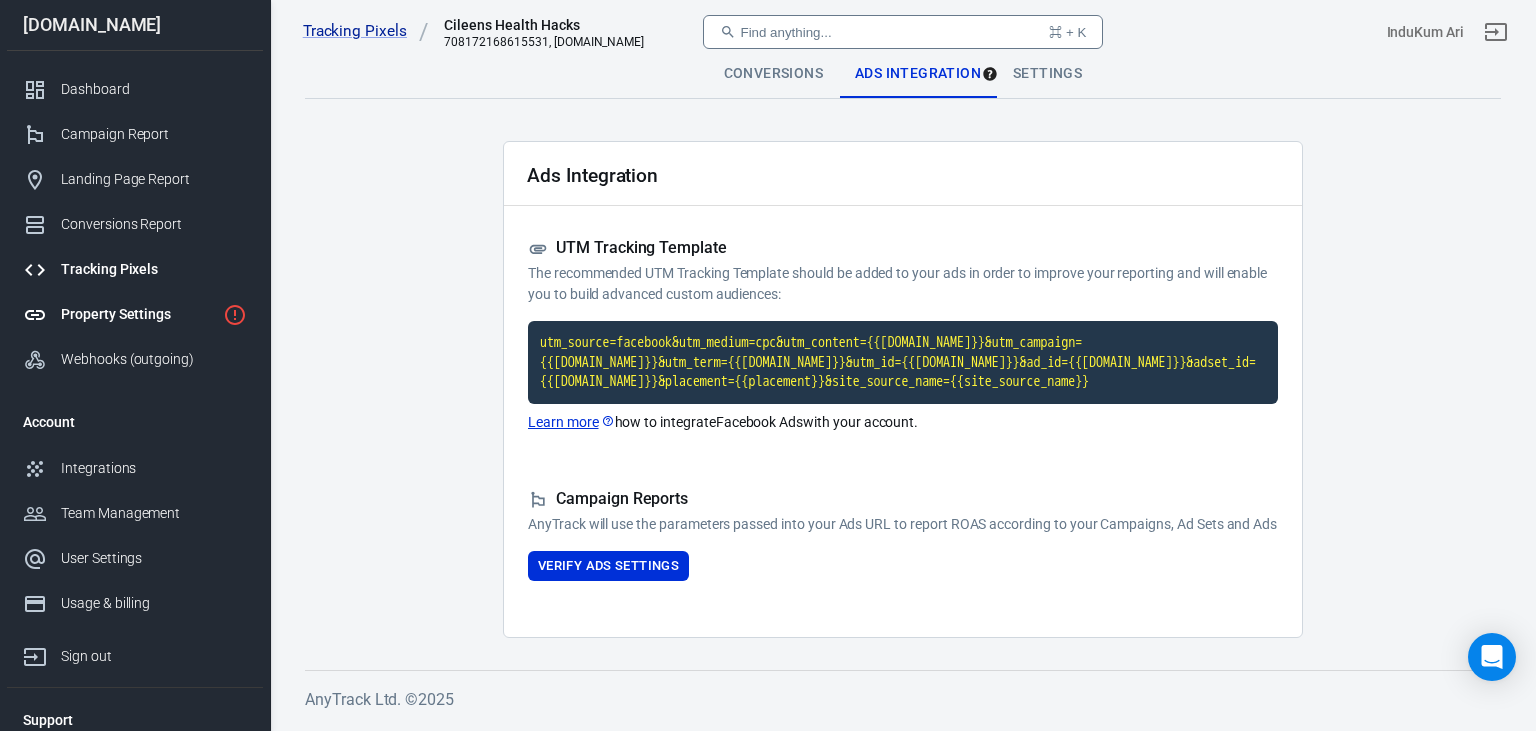 click on "Property Settings" at bounding box center [138, 314] 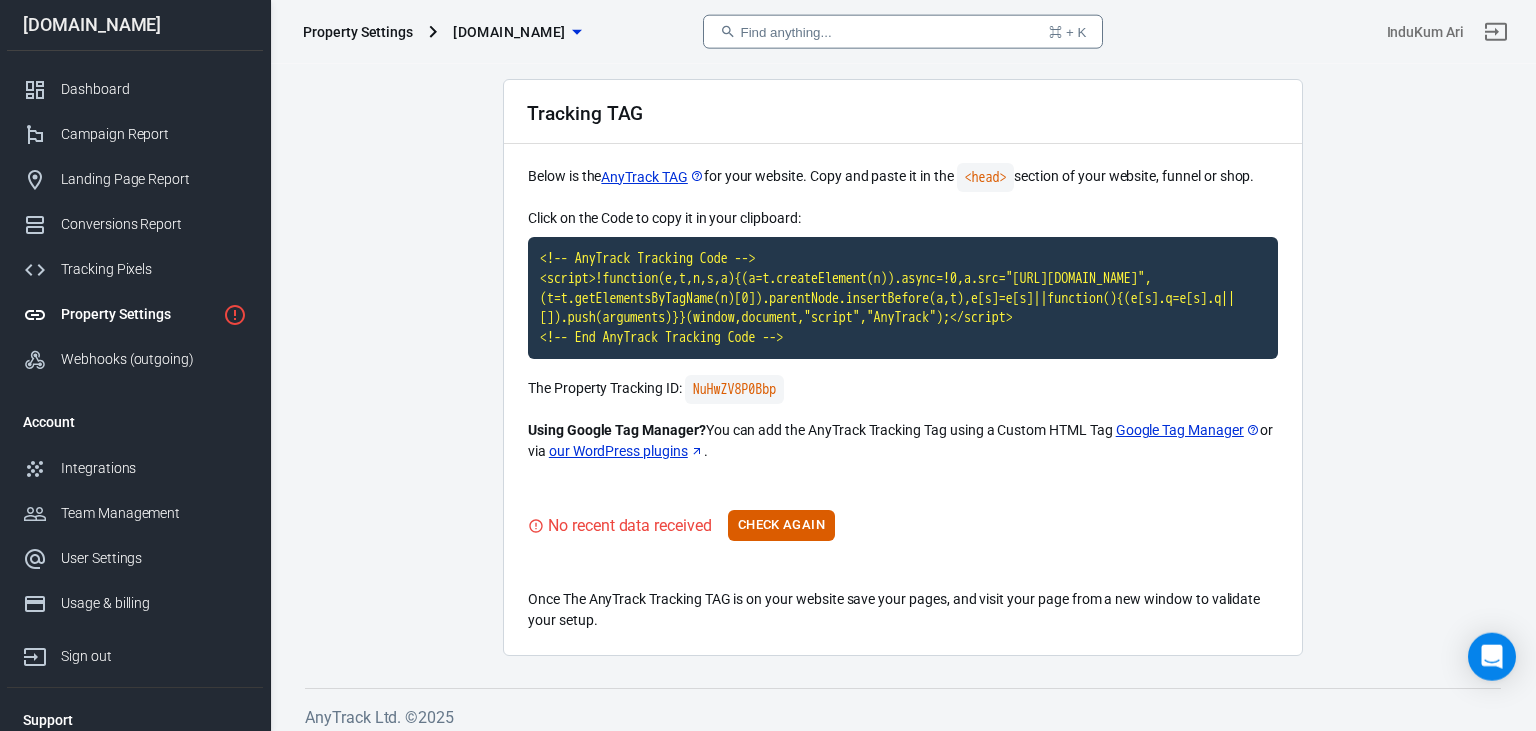 scroll, scrollTop: 91, scrollLeft: 0, axis: vertical 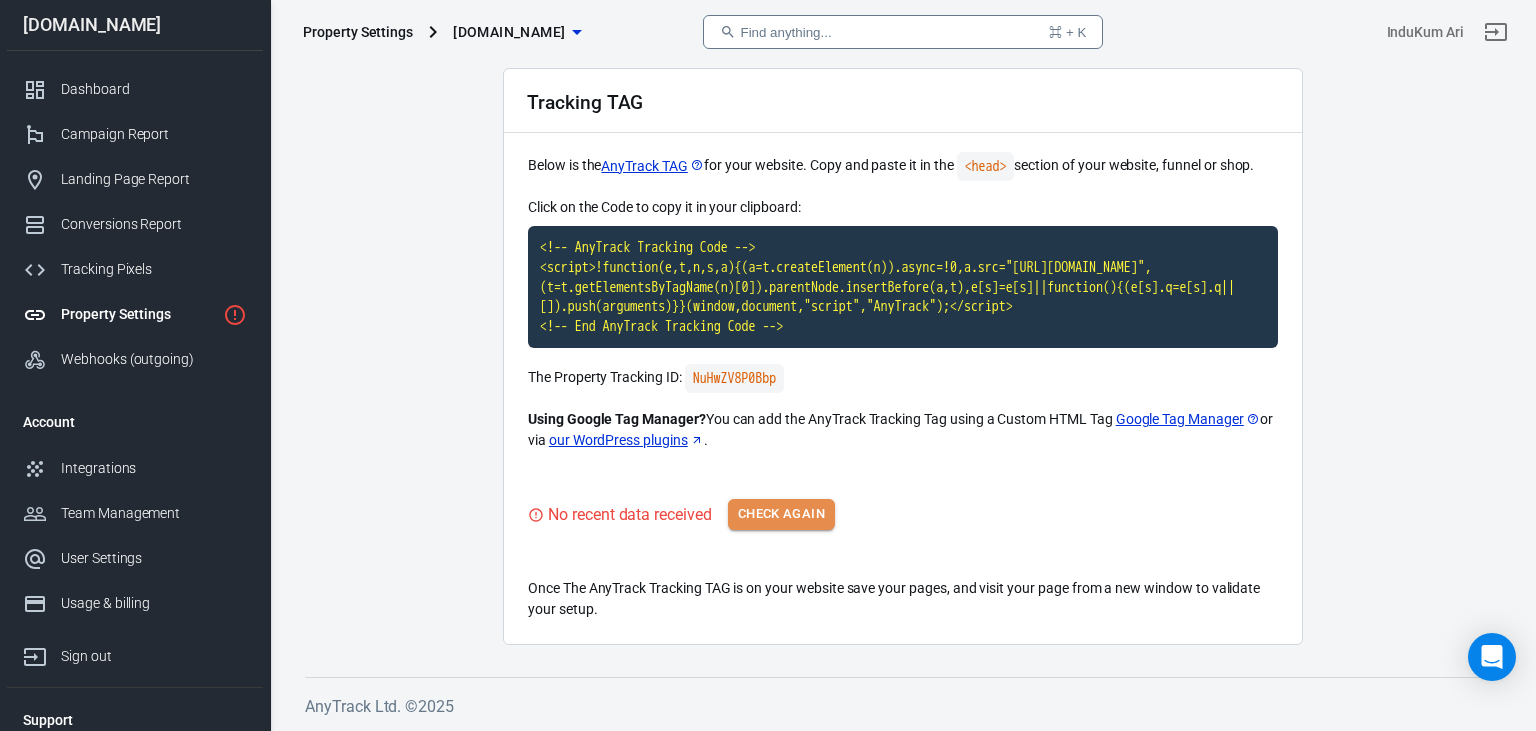 click on "Check Again" at bounding box center (781, 514) 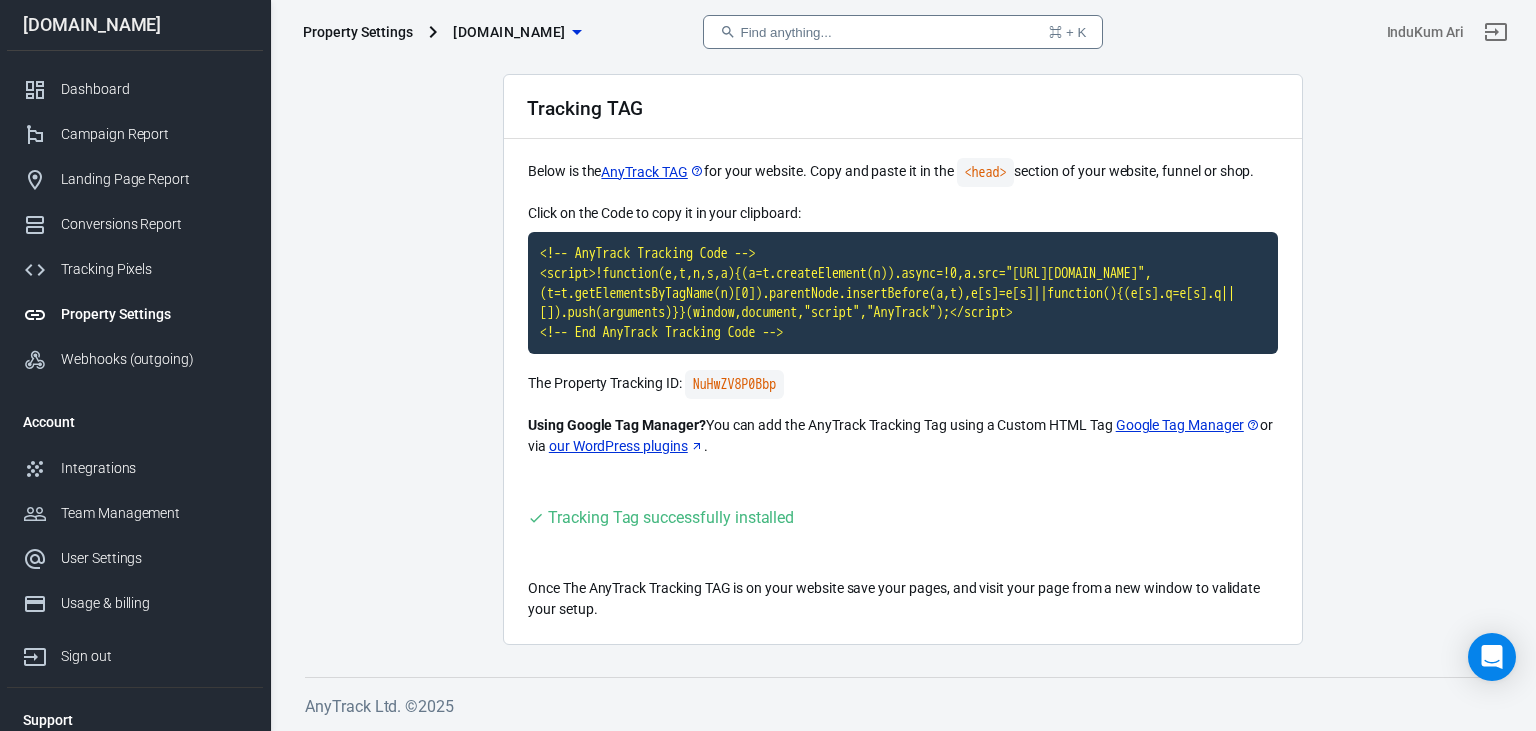 scroll, scrollTop: 85, scrollLeft: 0, axis: vertical 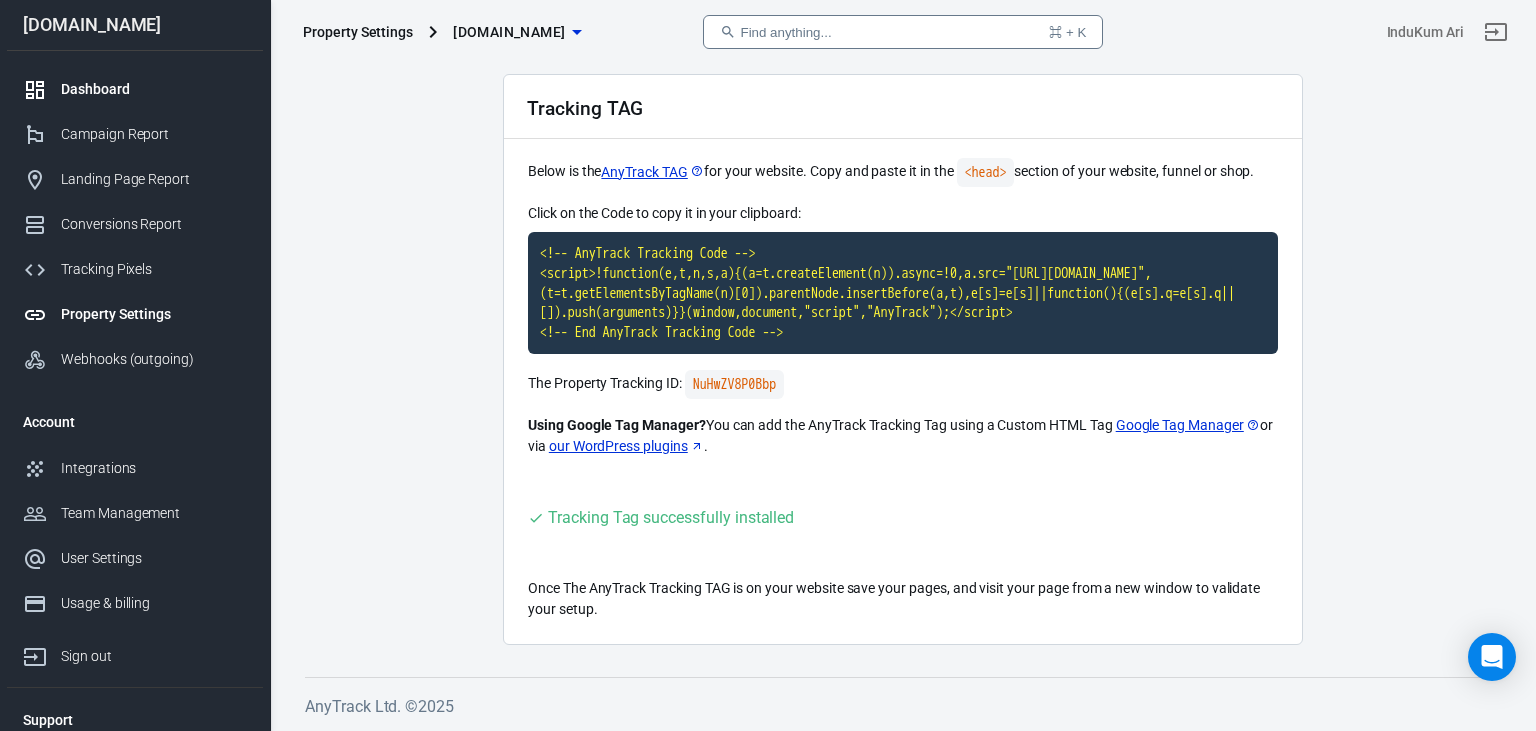 click on "Dashboard" at bounding box center [154, 89] 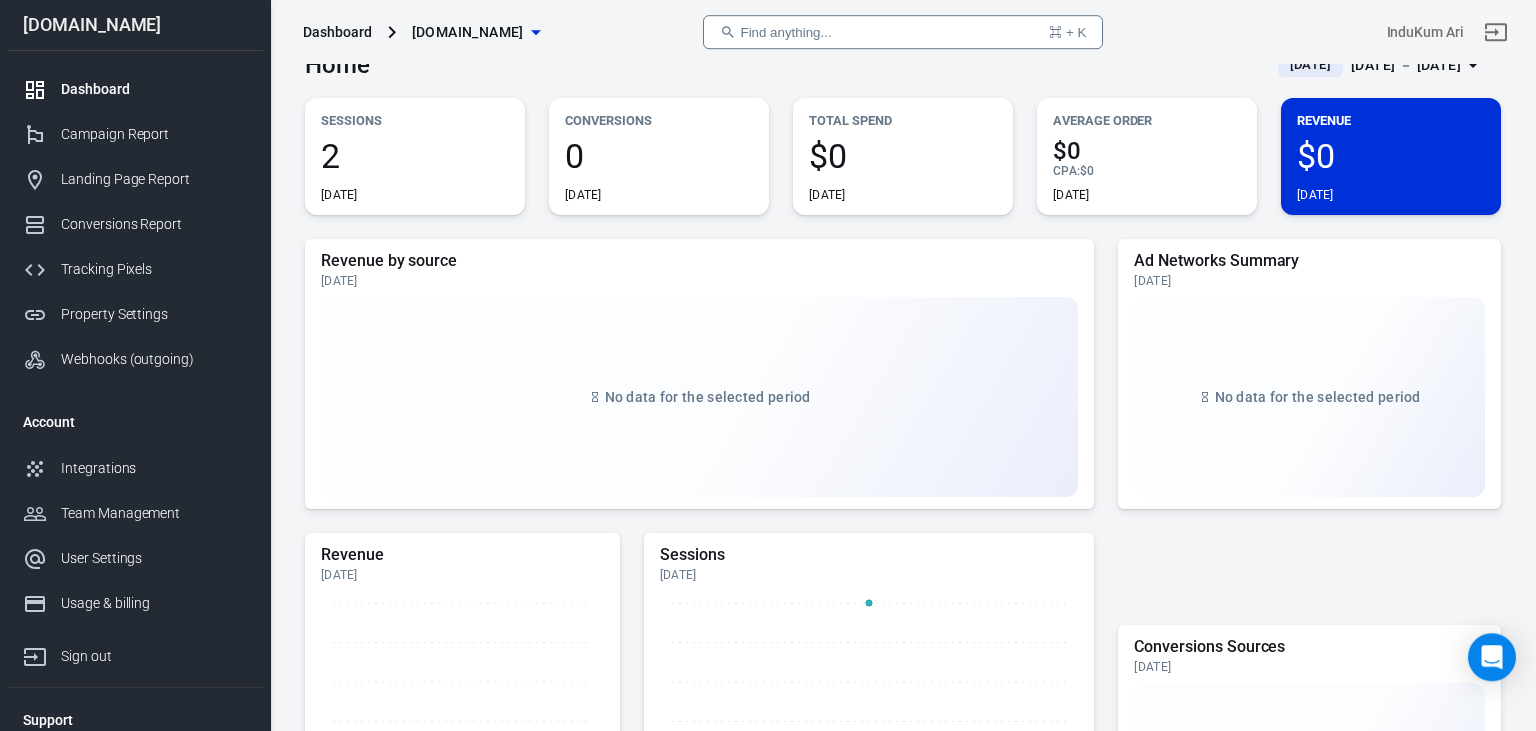scroll, scrollTop: 0, scrollLeft: 0, axis: both 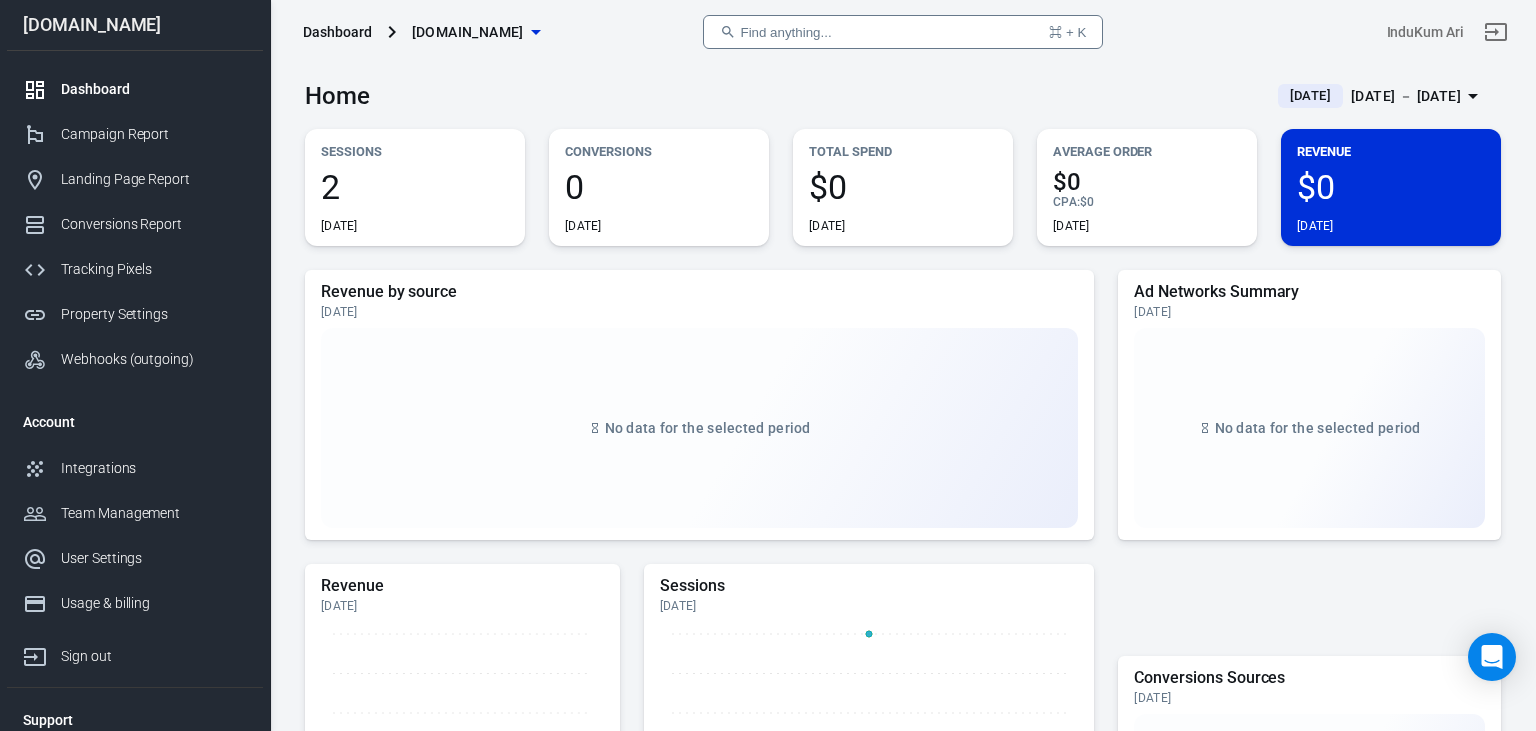 click on "2" at bounding box center (415, 187) 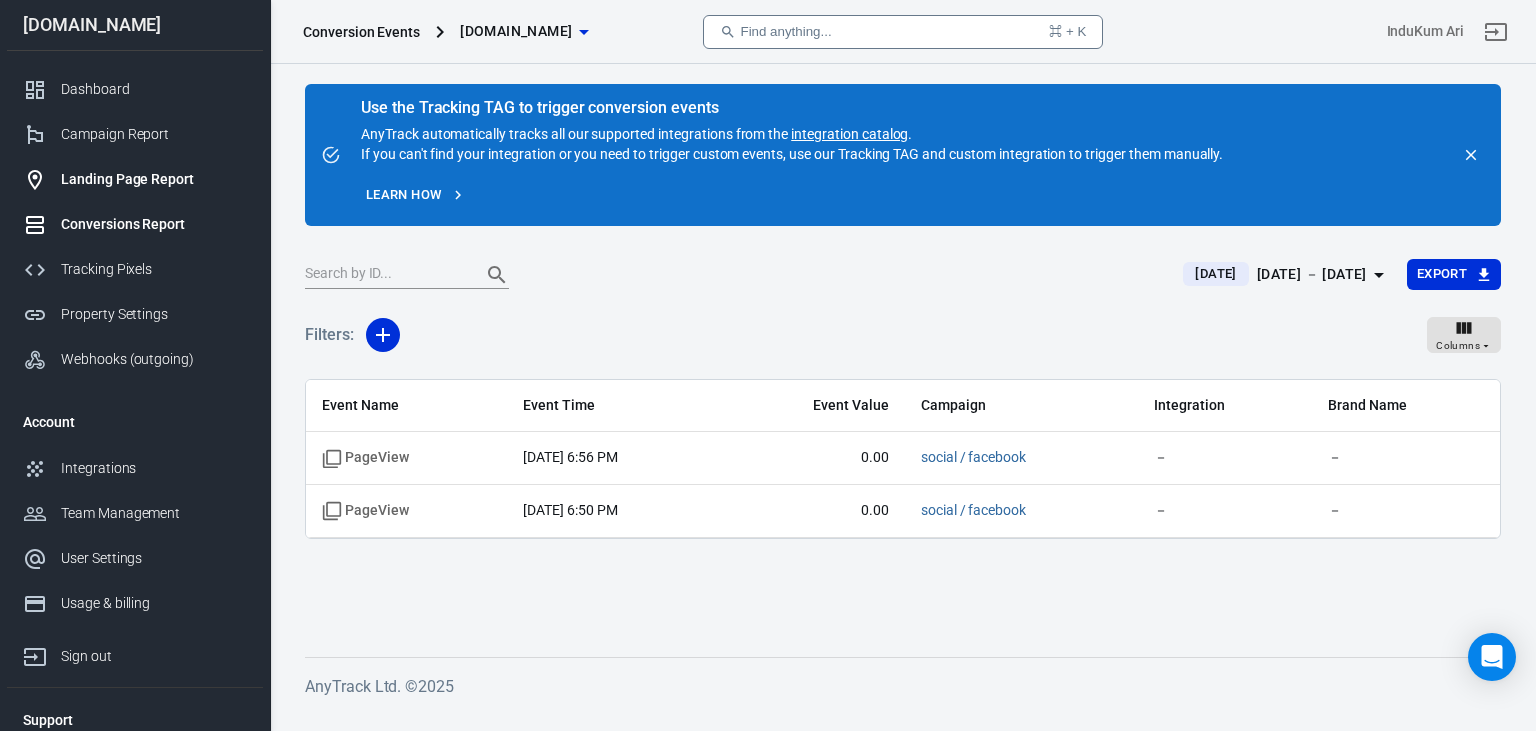 click on "Landing Page Report" at bounding box center (154, 179) 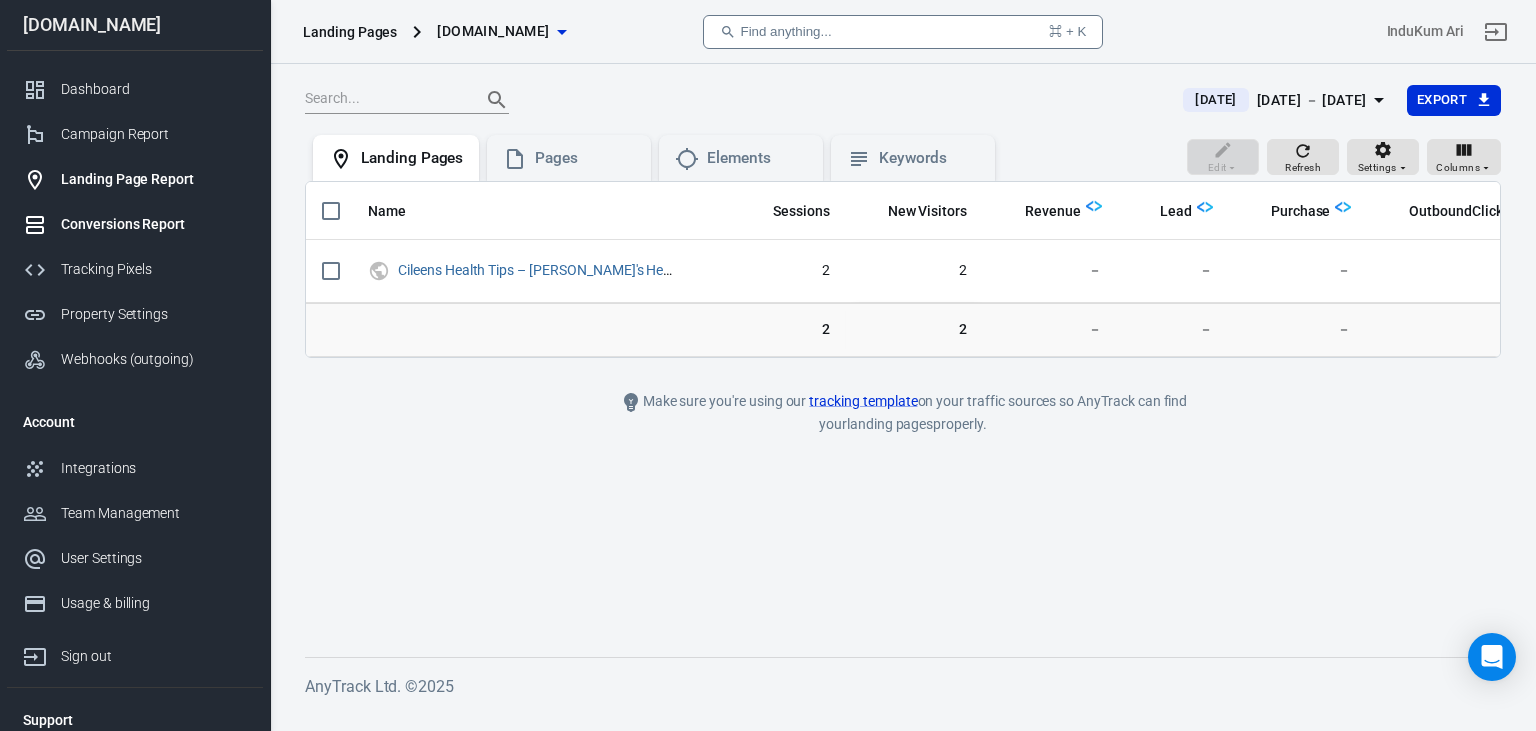 click on "Conversions Report" at bounding box center (154, 224) 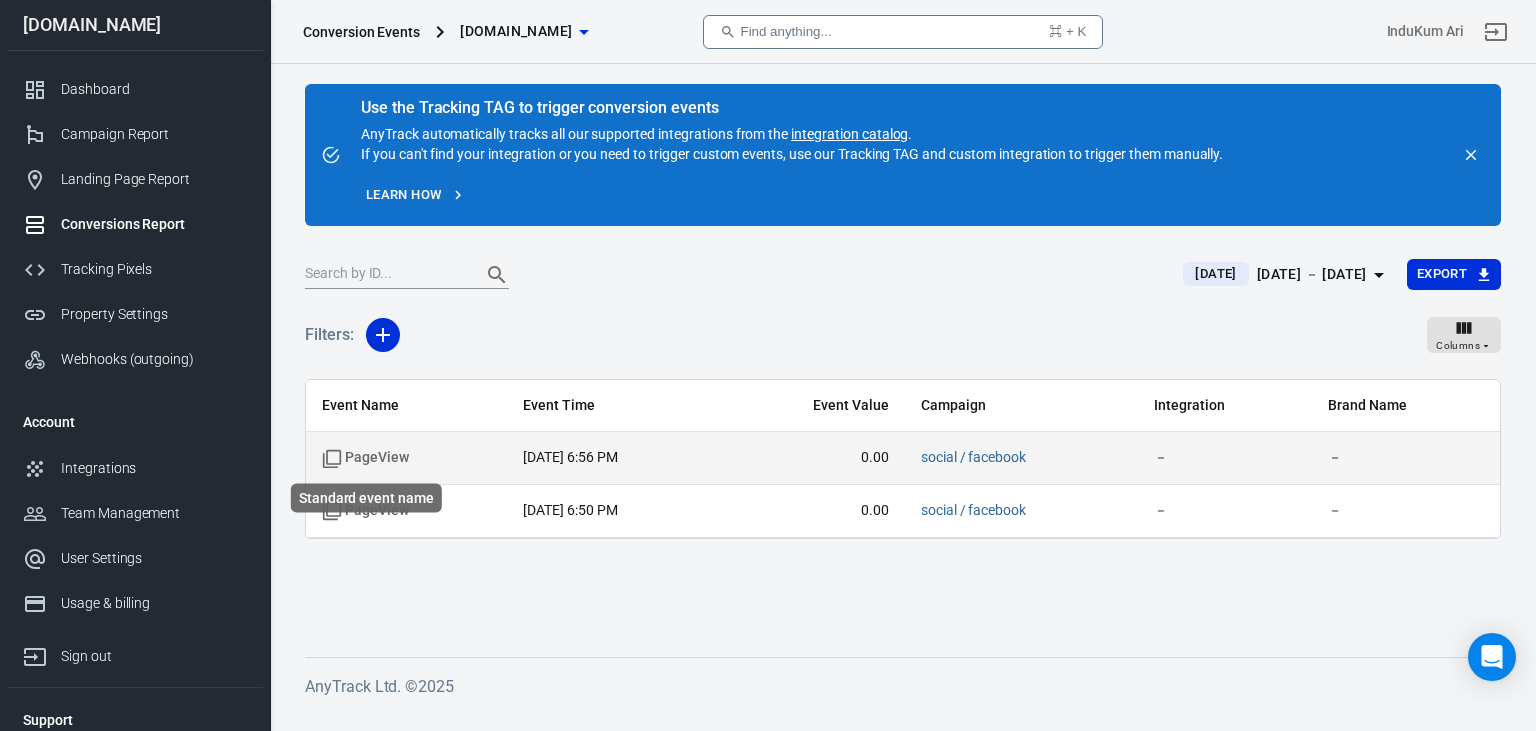 click on "PageView" at bounding box center (365, 458) 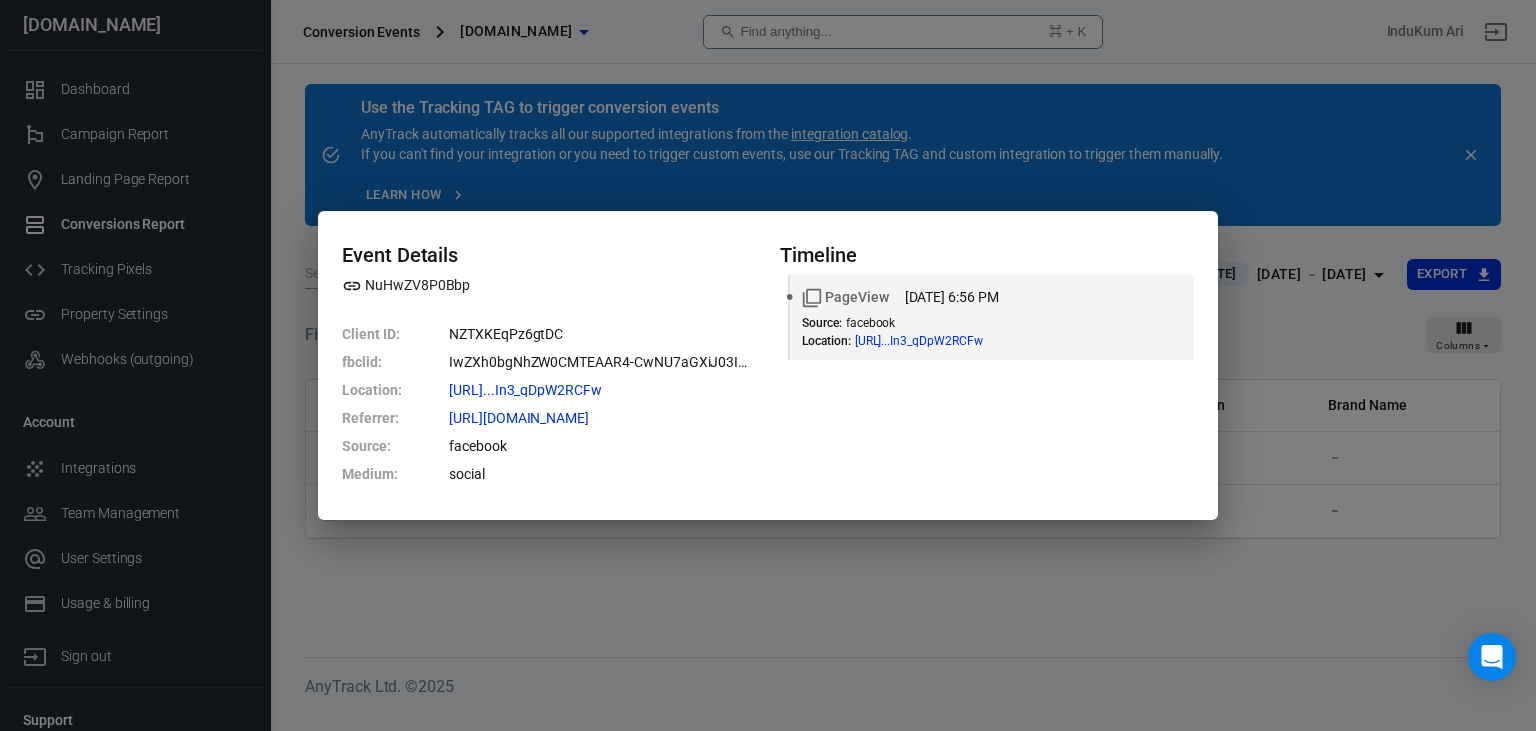 click on "Event Details   NuHwZV8P0Bbp Client ID : NZTXKEqPz6gtDC fbclid : IwZXh0bgNhZW0CMTEAAR4-CwNU7aGXiJ03IwuHtEIcL6mC-r1xpfCJHTSCzmjyAAJ0Jy3XdseOEA8bJQ_aem_21GBrPlPIIn3_qDpW2RCFw Location : [URL]...In3_qDpW2RCFw Referrer : [URL][DOMAIN_NAME] Source : facebook Medium : social Timeline   PageView [DATE] 6:56 PM Source : facebook Location : [URL]...In3_qDpW2RCFw" at bounding box center (768, 365) 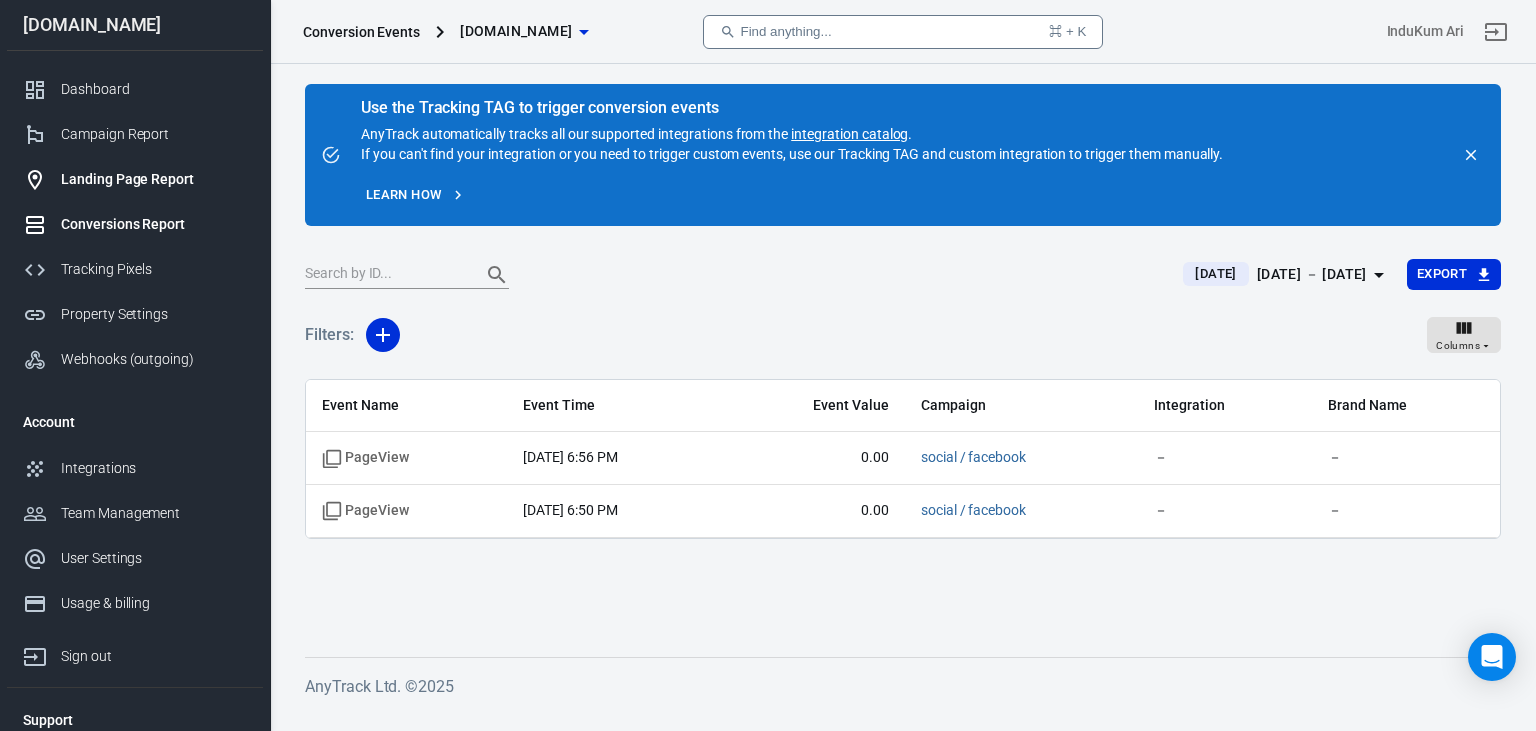 click on "Landing Page Report" at bounding box center (154, 179) 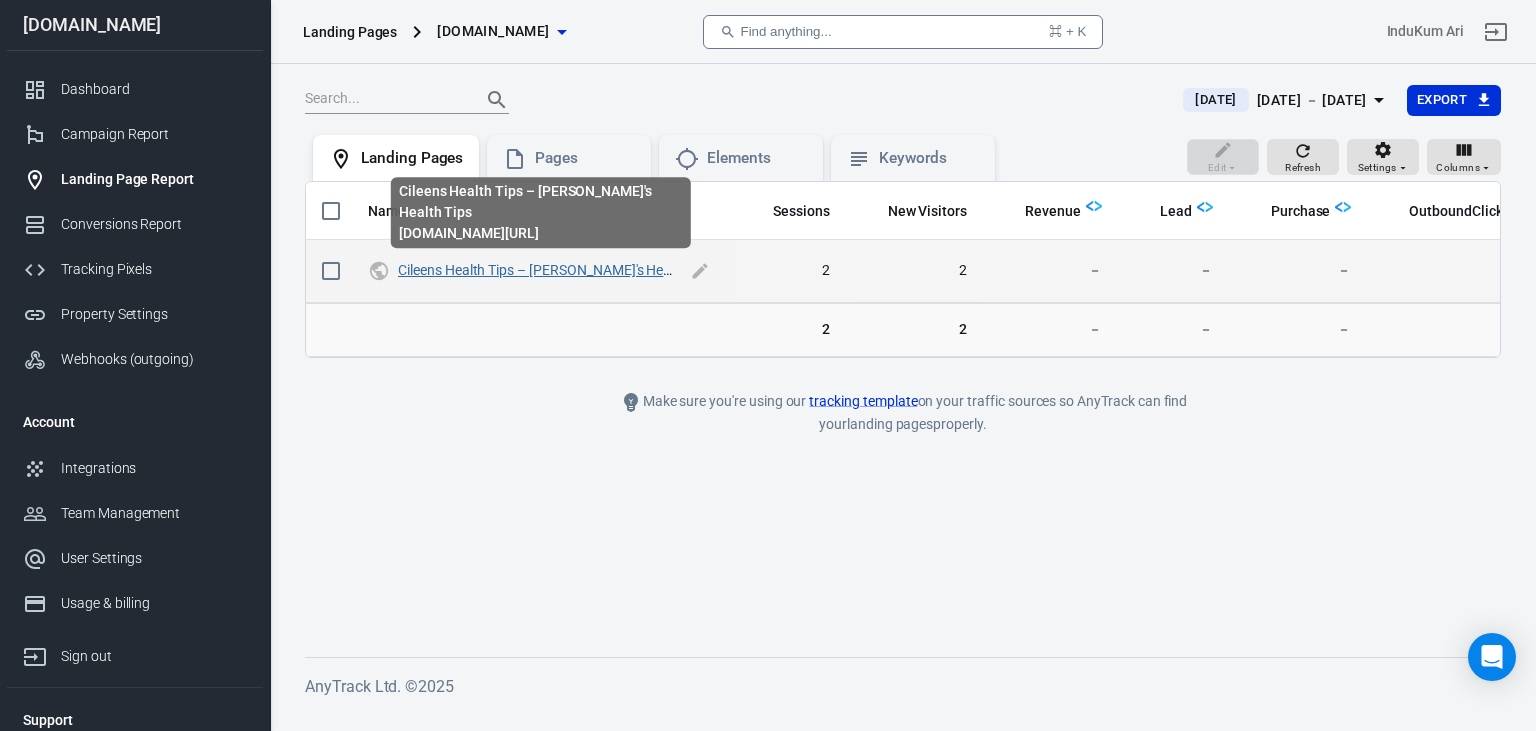 click on "Cileens Health Tips – [PERSON_NAME]'s Health Tips" at bounding box center [557, 270] 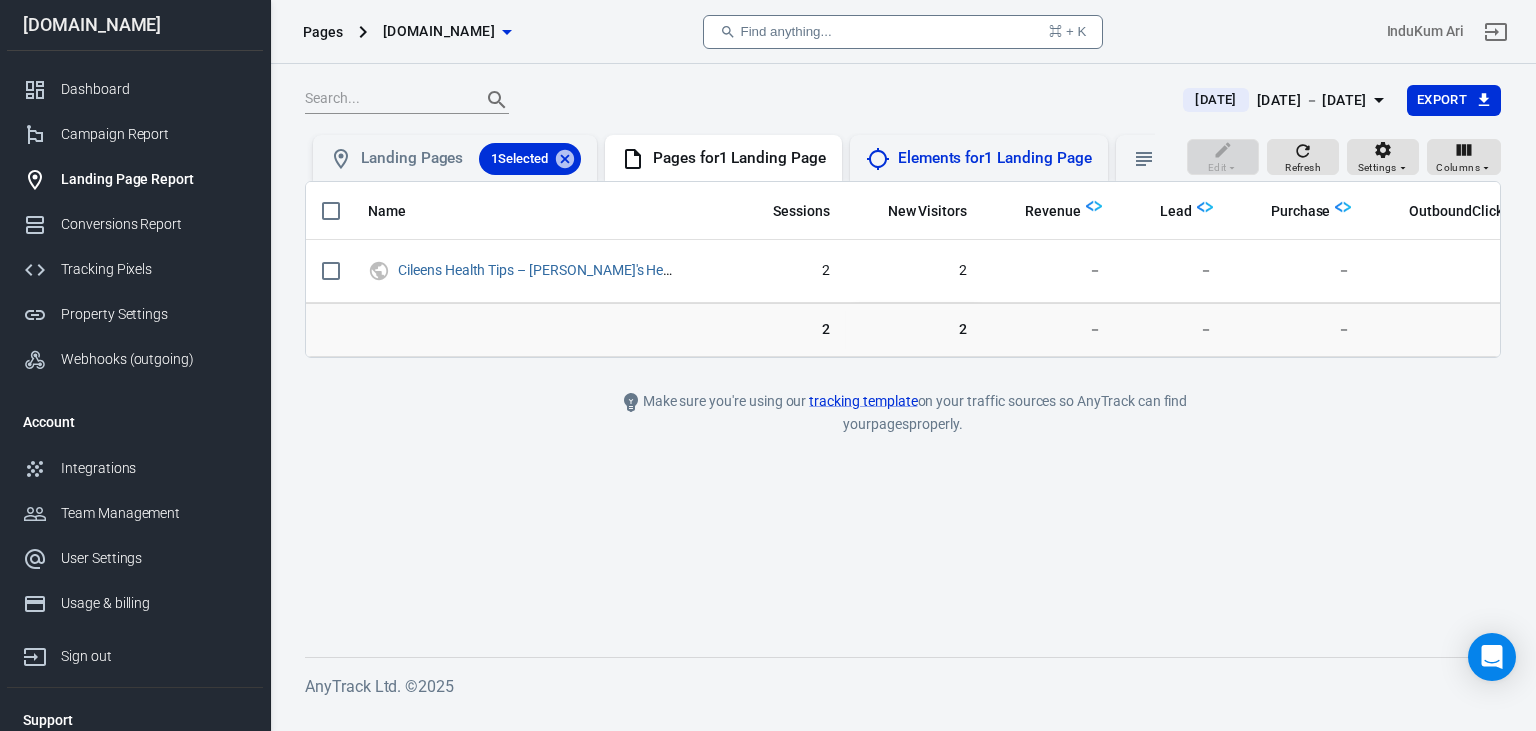 click on "Elements   for  1   Landing Page" at bounding box center (995, 158) 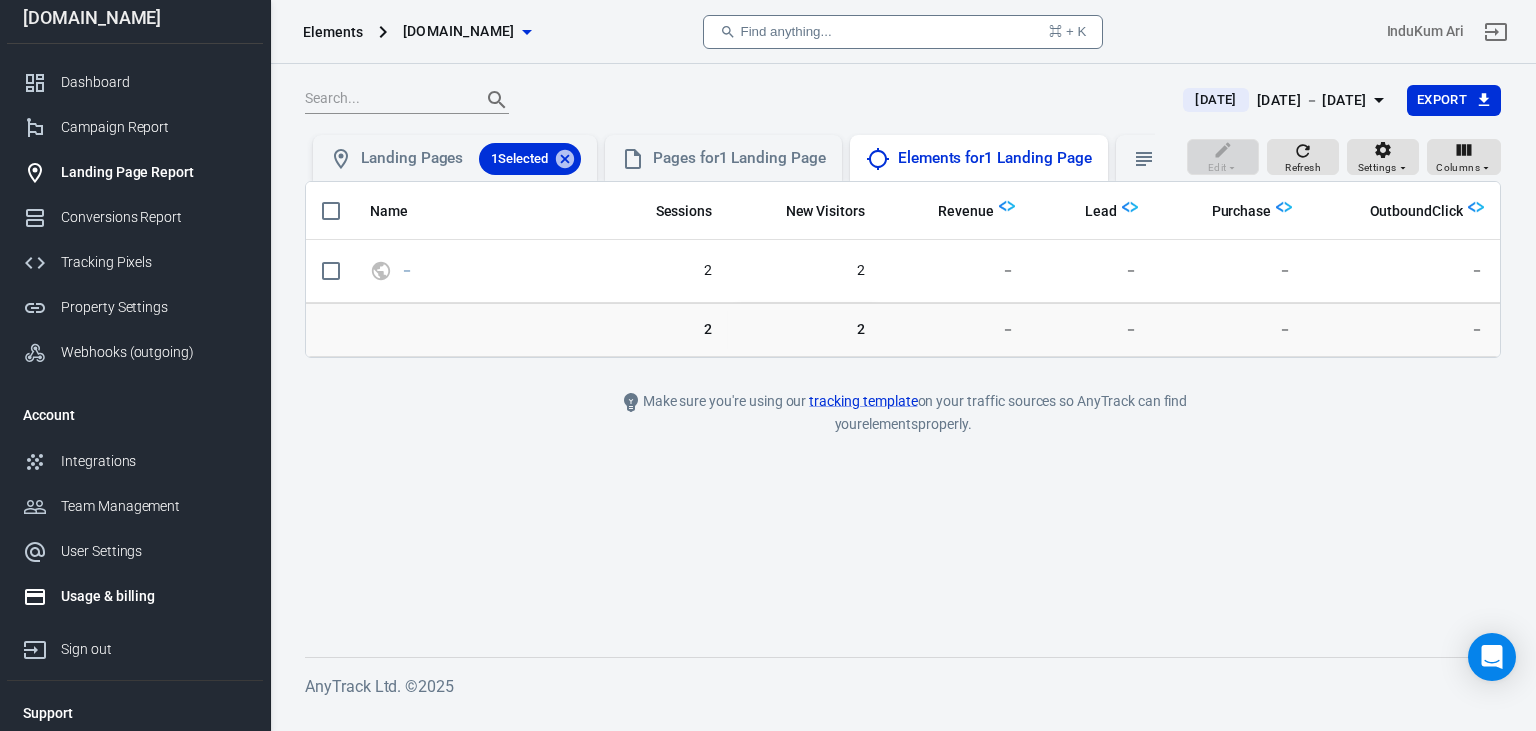 scroll, scrollTop: 0, scrollLeft: 0, axis: both 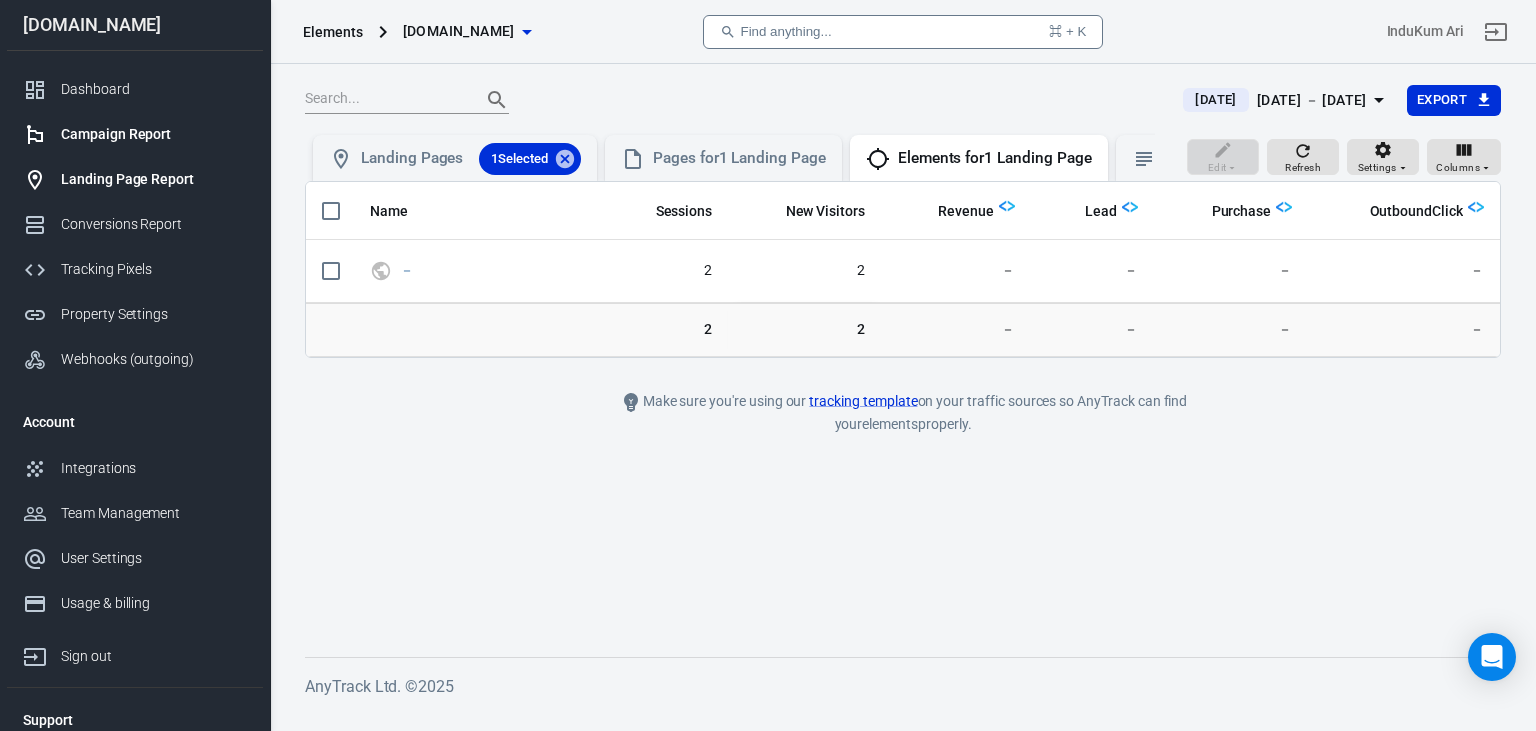 click on "Campaign Report" at bounding box center [154, 134] 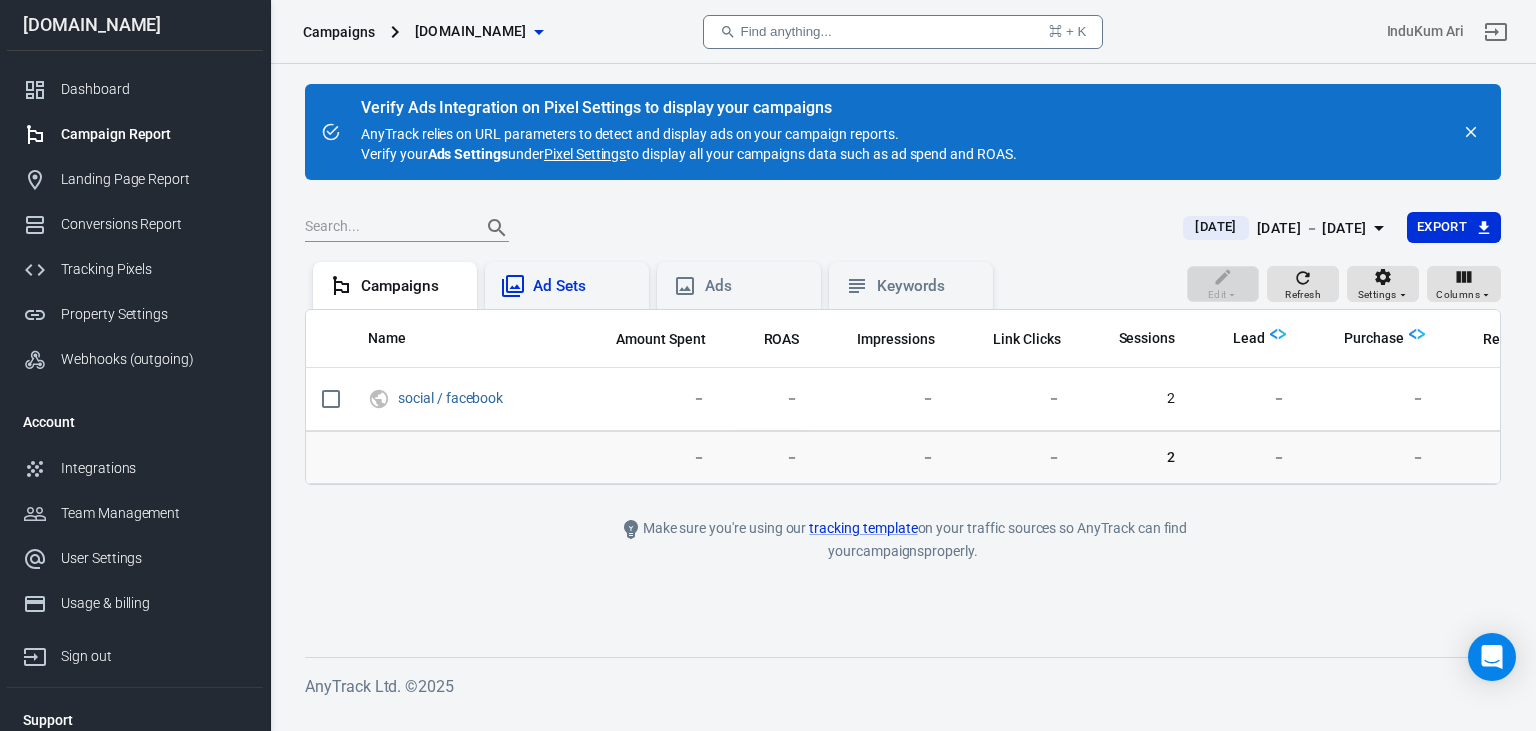 click on "Ad Sets" at bounding box center [583, 286] 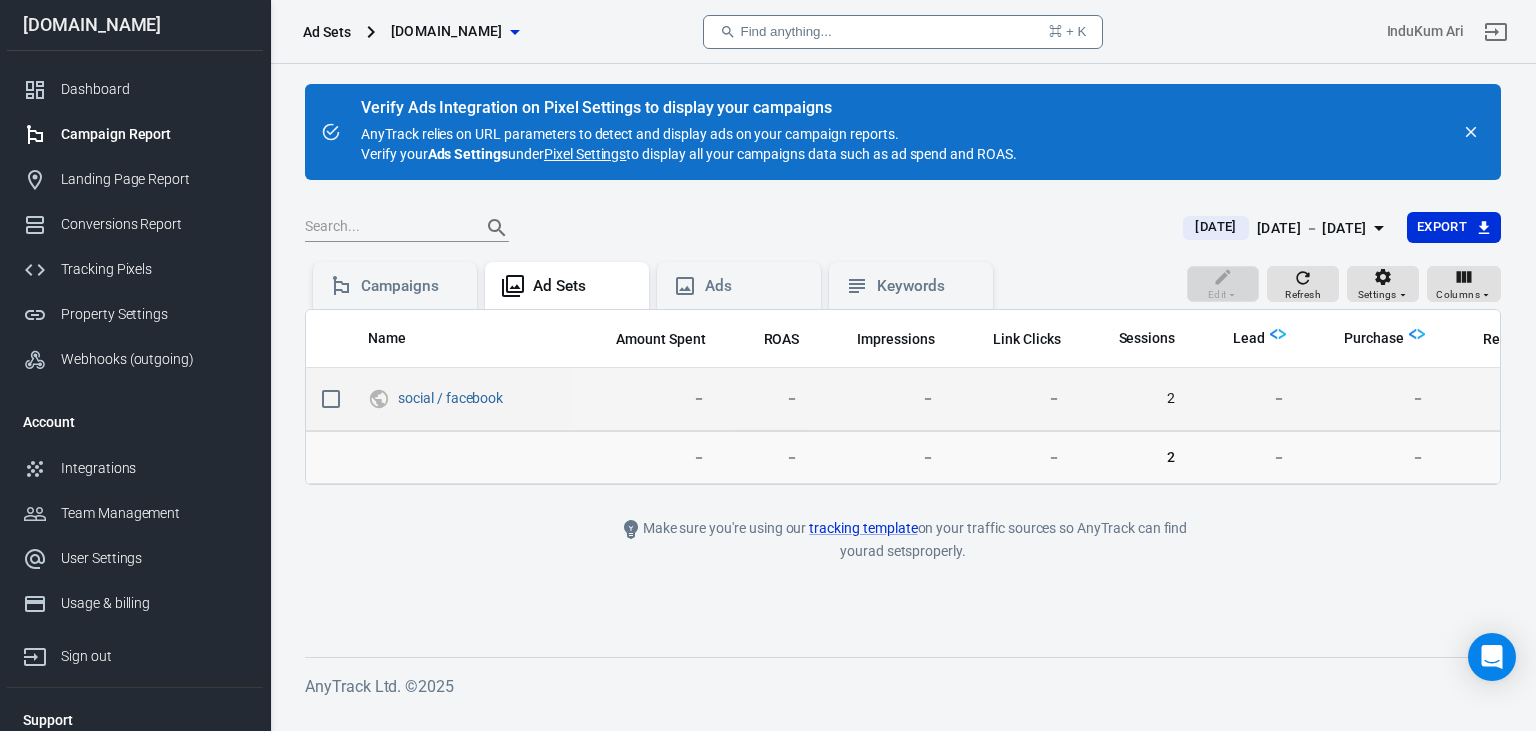 click on "2" at bounding box center [1134, 399] 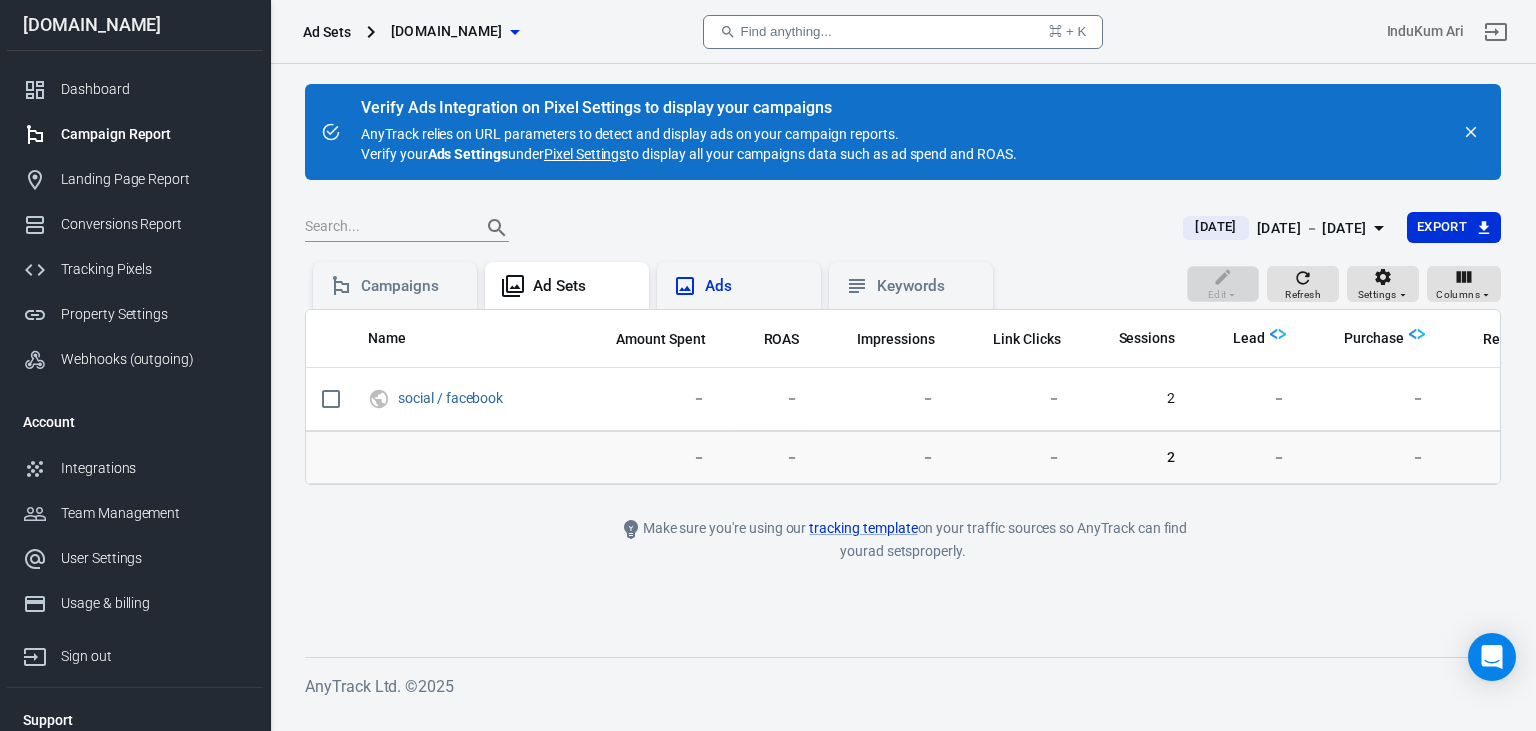 click on "Ads" at bounding box center [755, 286] 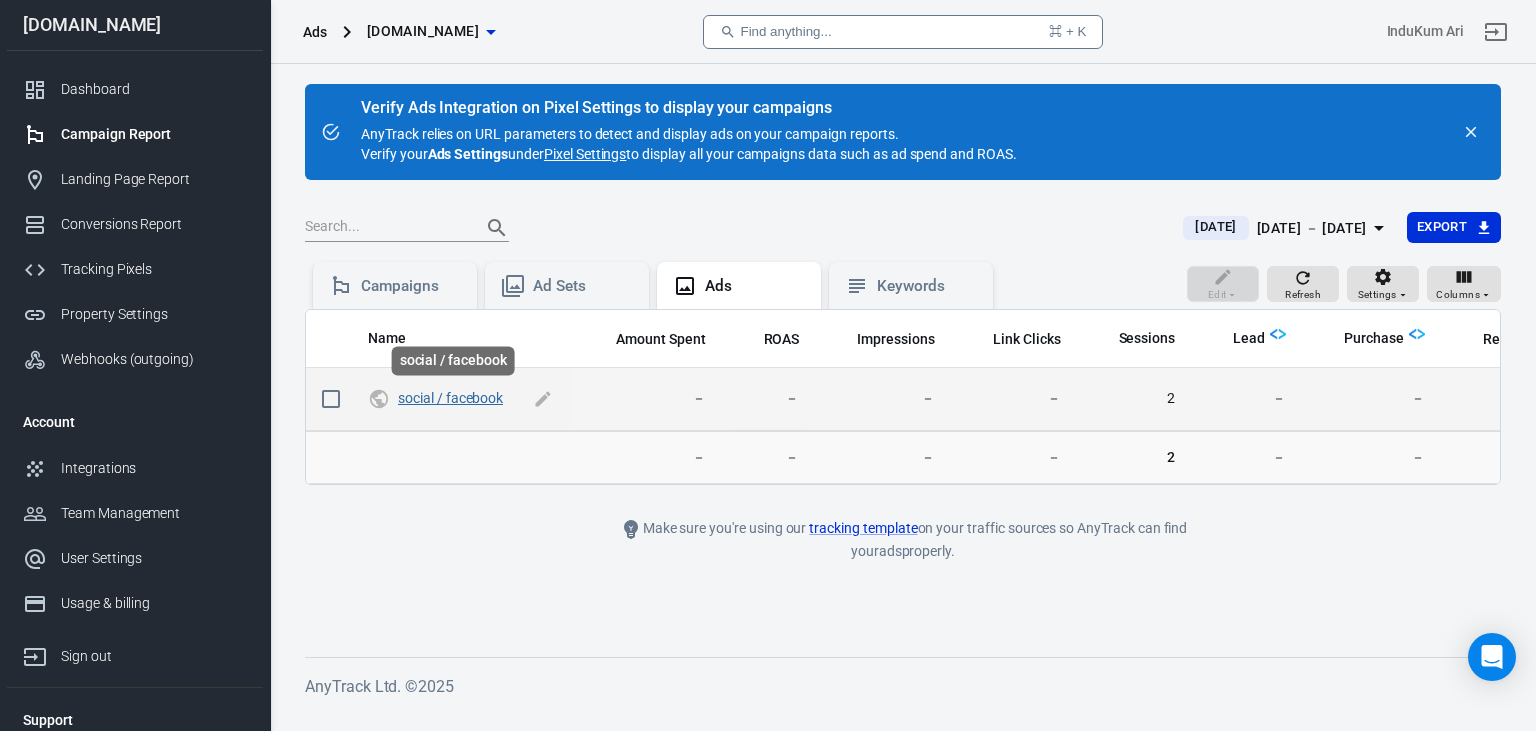 click on "social / facebook" at bounding box center (450, 398) 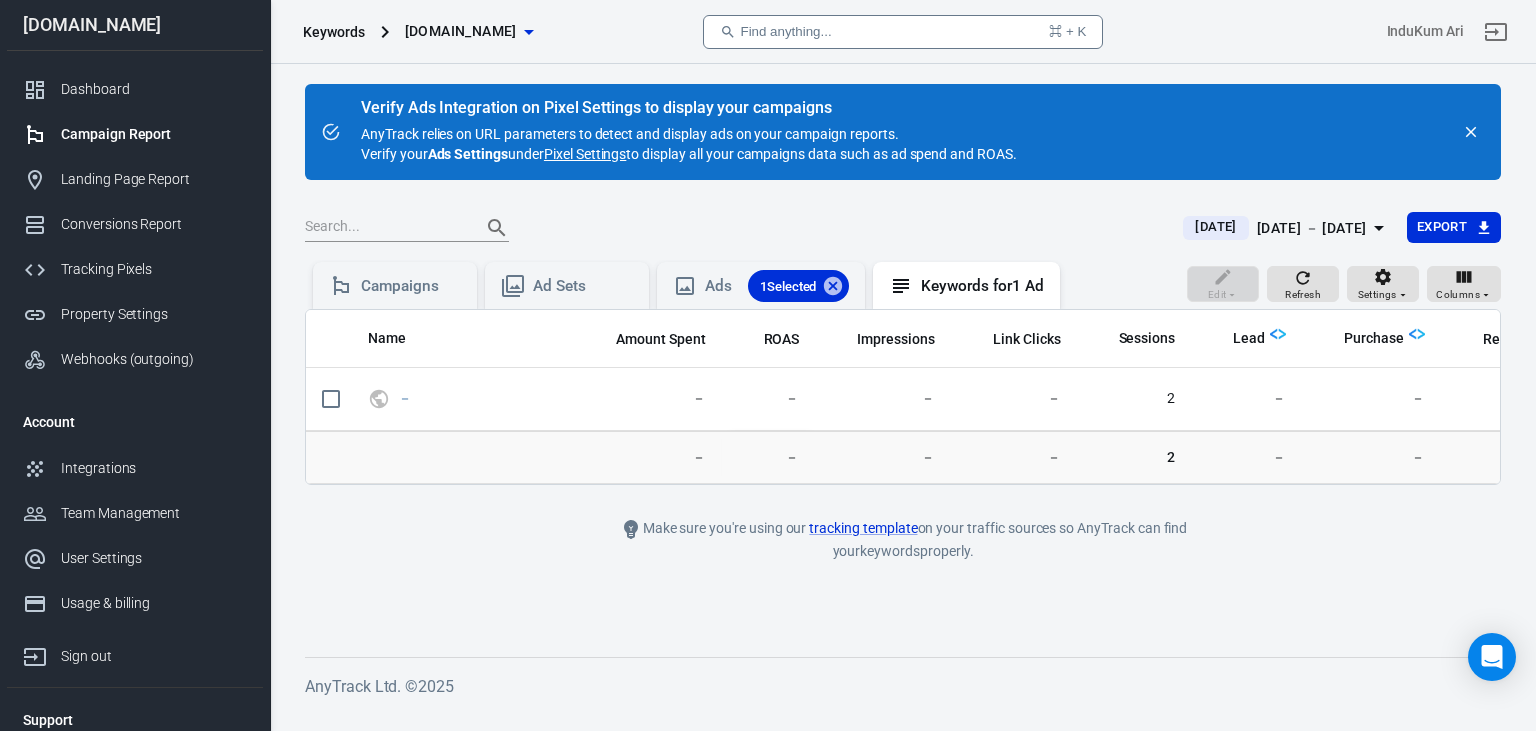 click on "Pixel Settings" at bounding box center [585, 154] 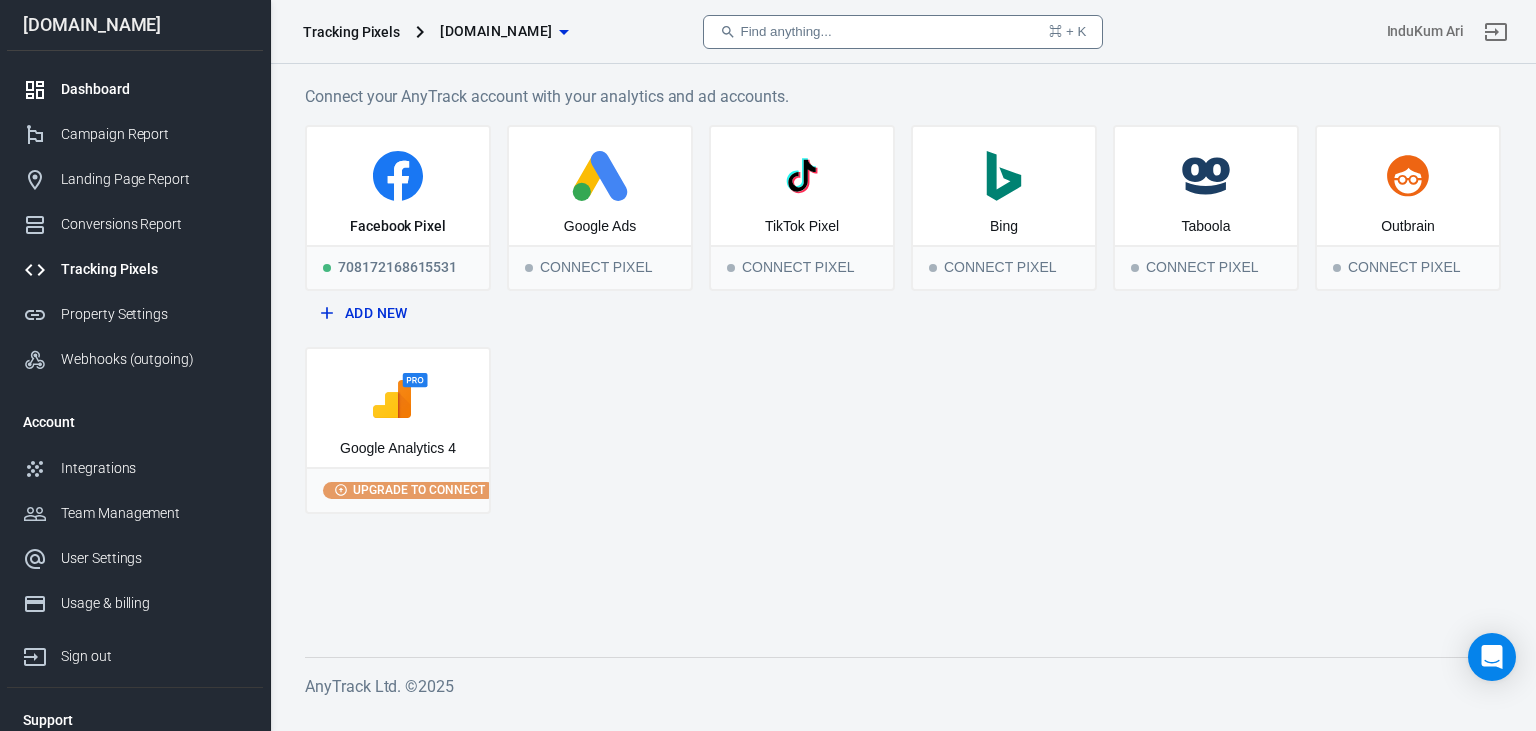 click on "Dashboard" at bounding box center (154, 89) 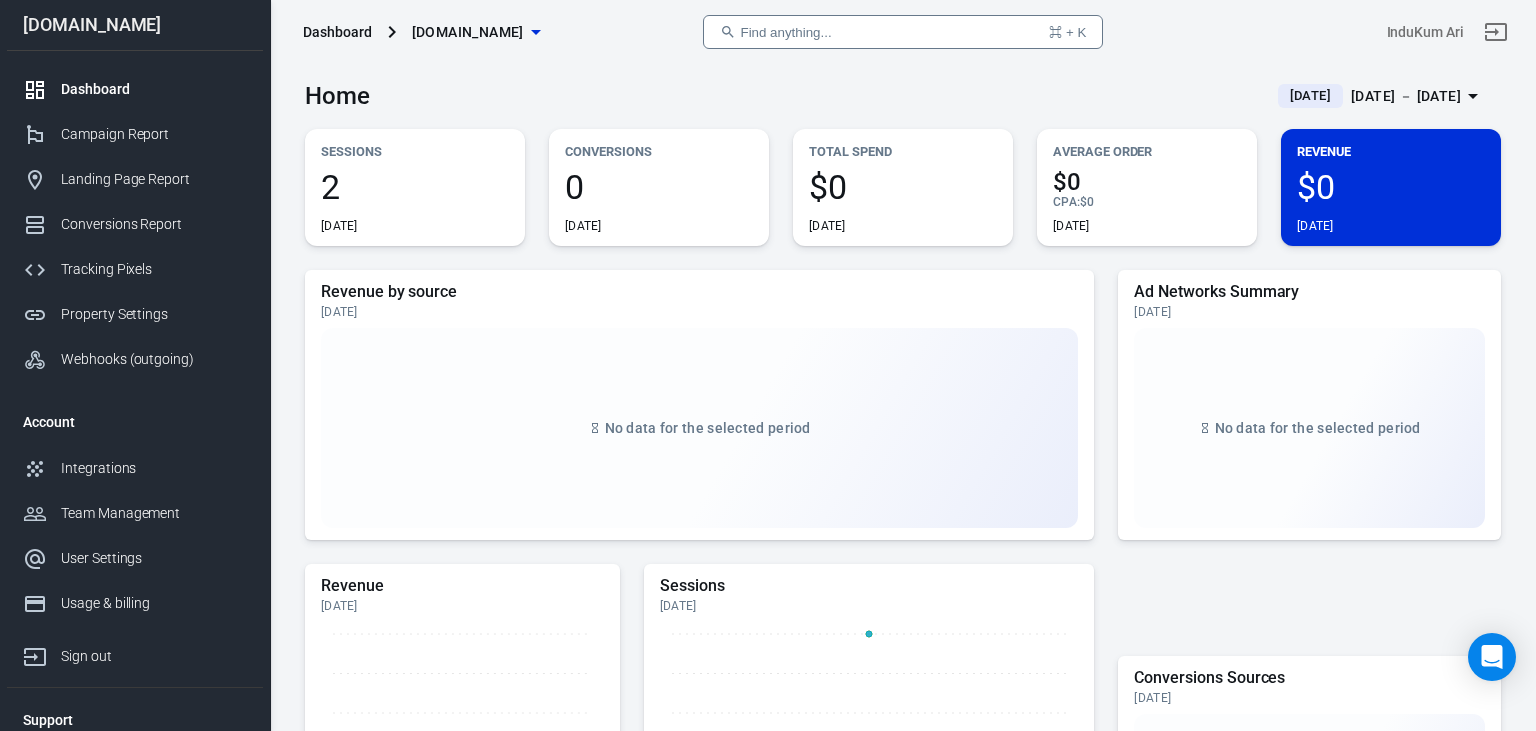 click 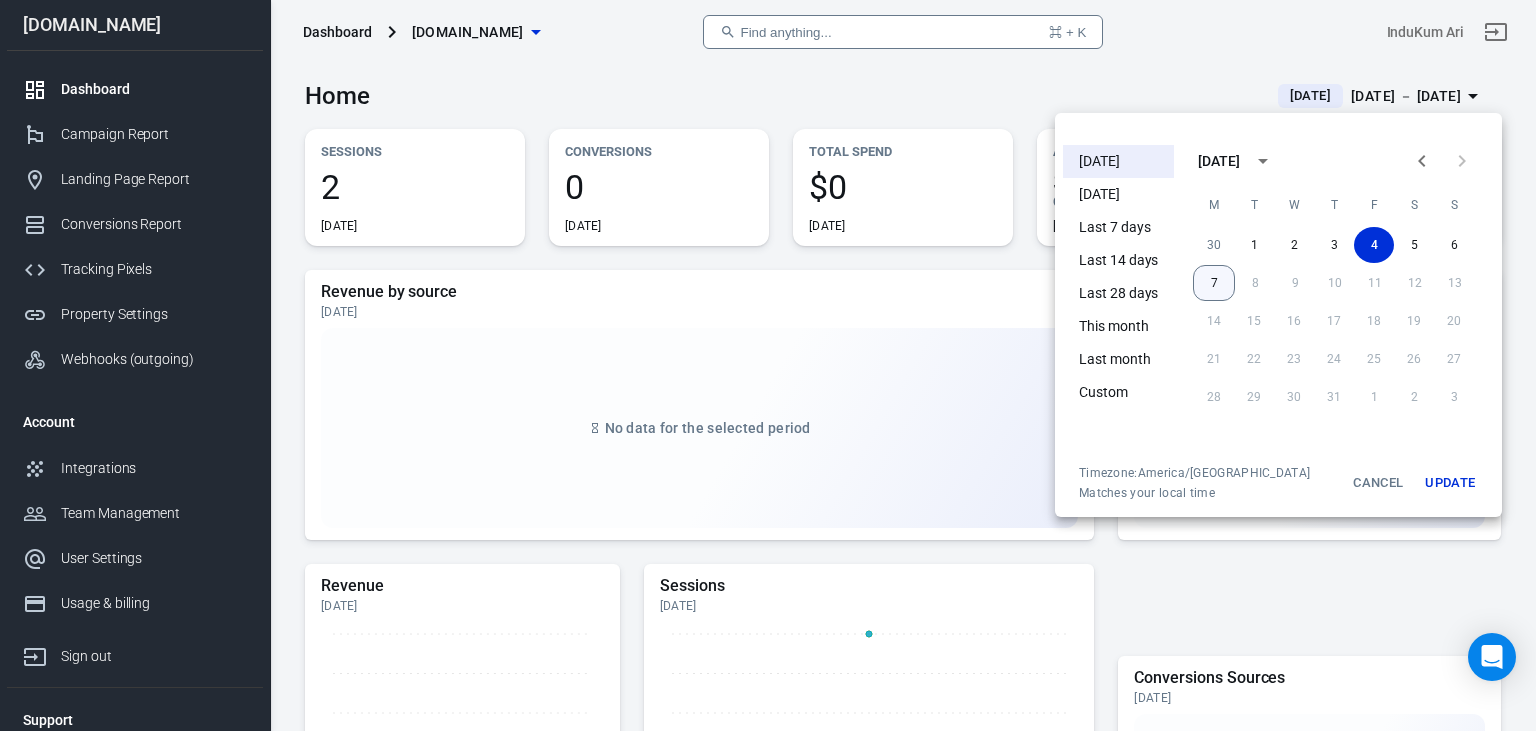 click on "7" at bounding box center [1214, 283] 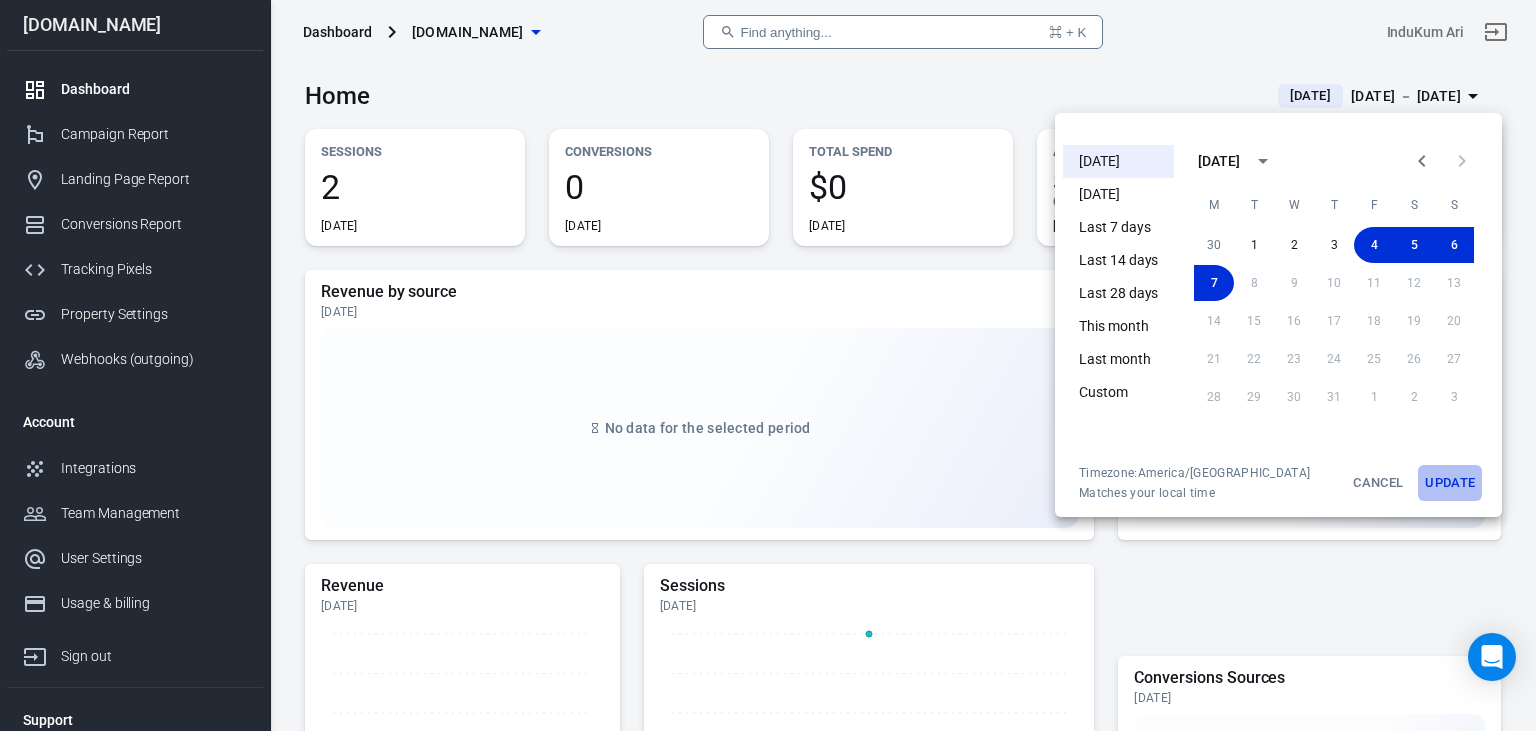 click on "Update" at bounding box center [1450, 483] 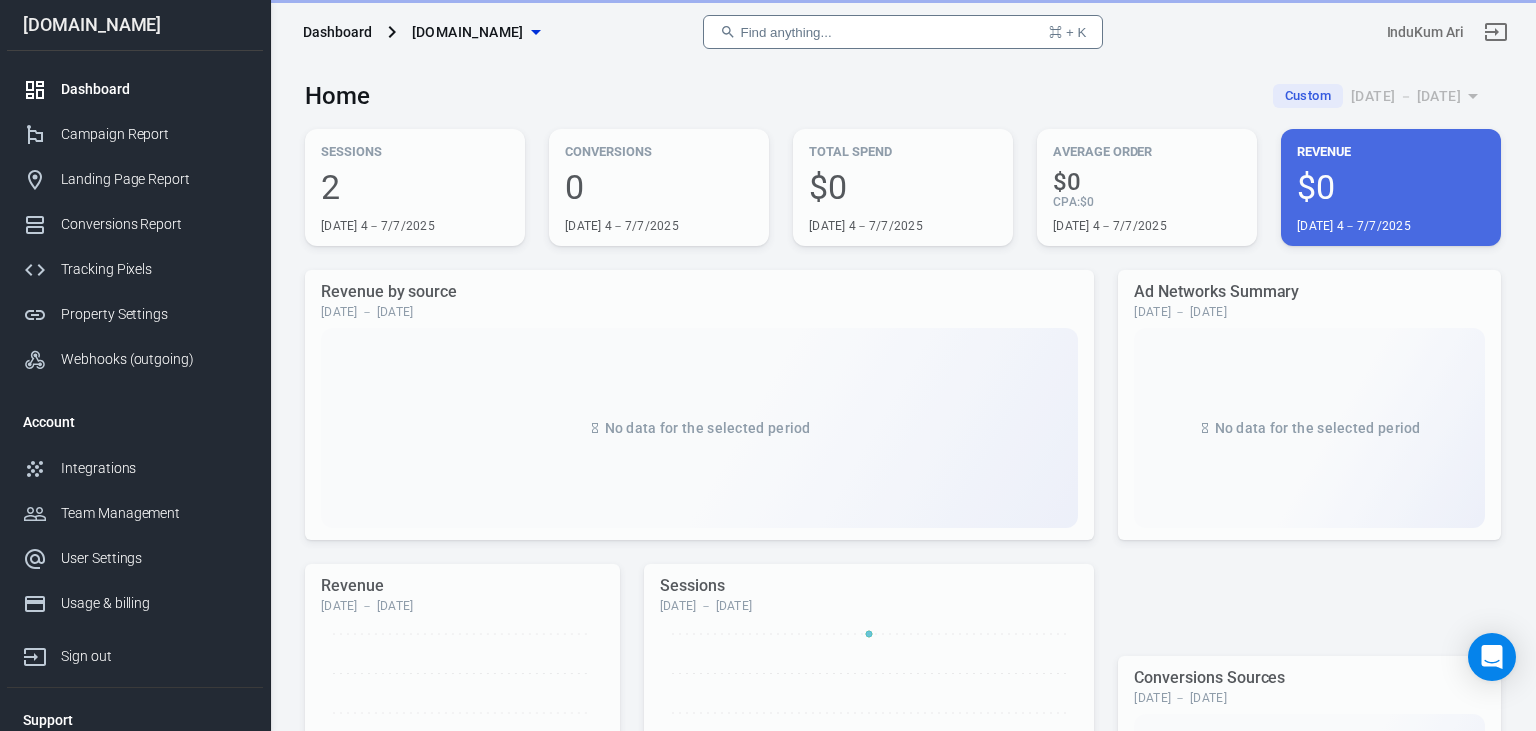 click on "[DATE] [DATE] Last 7 days Last 14 days Last 28 days This month Last month Custom [DATE] M T W T F S S 30 1 2 3 4 5 6 7 8 9 10 11 12 13 14 15 16 17 18 19 20 21 22 23 24 25 26 27 28 29 30 31 1 2 3 Timezone:  [GEOGRAPHIC_DATA]/Chicago Matches   your local time Cancel Update" at bounding box center [768, 365] 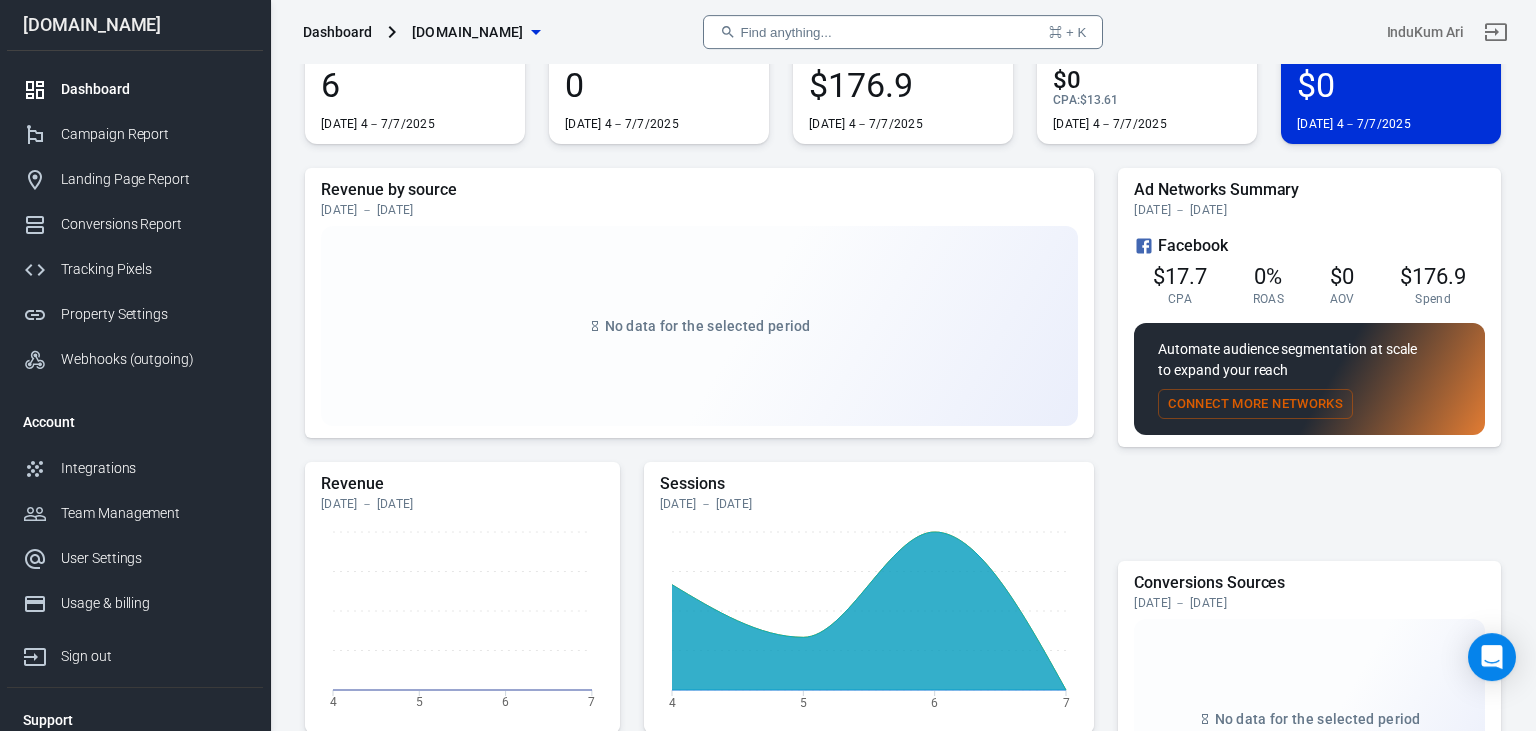 scroll, scrollTop: 0, scrollLeft: 0, axis: both 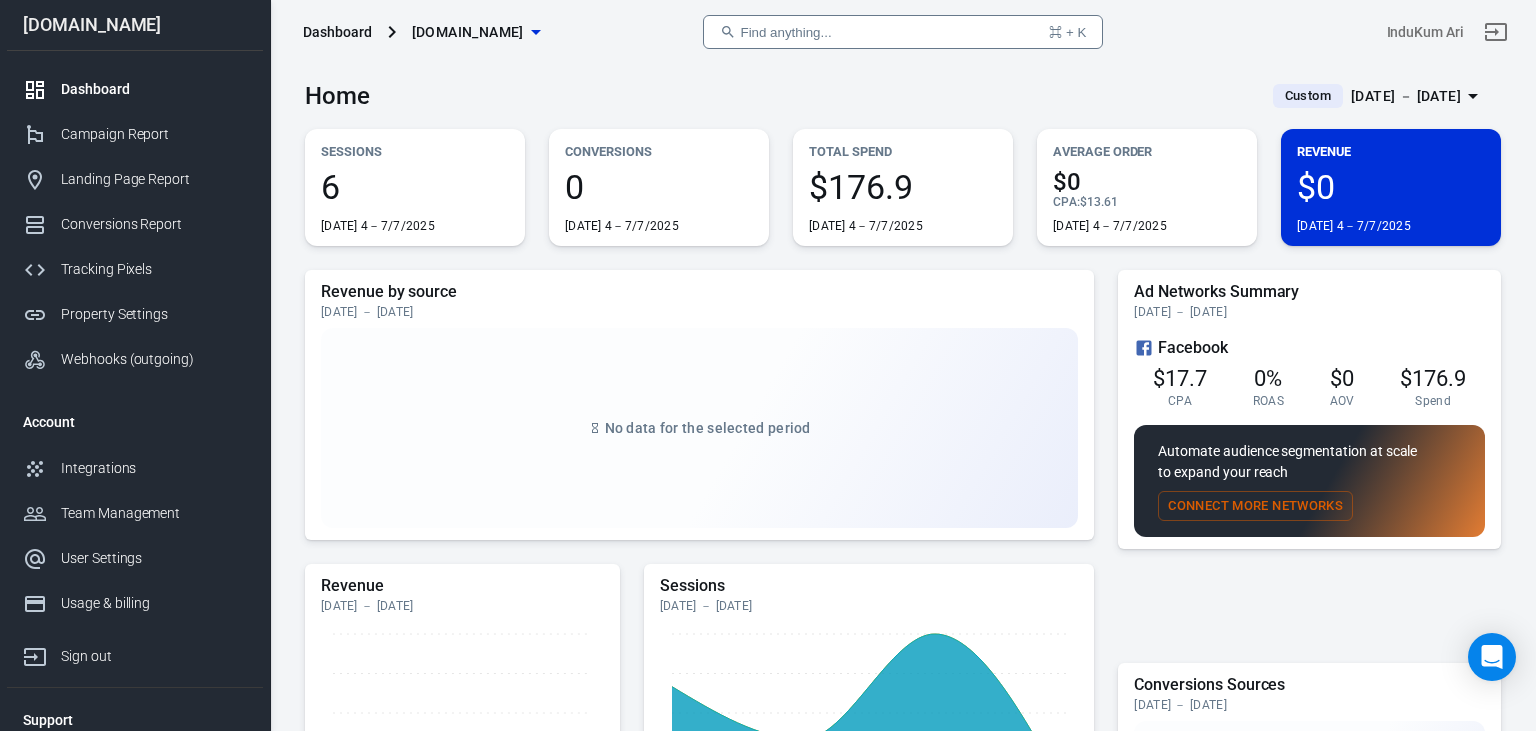 click on "$176.9" at bounding box center [903, 187] 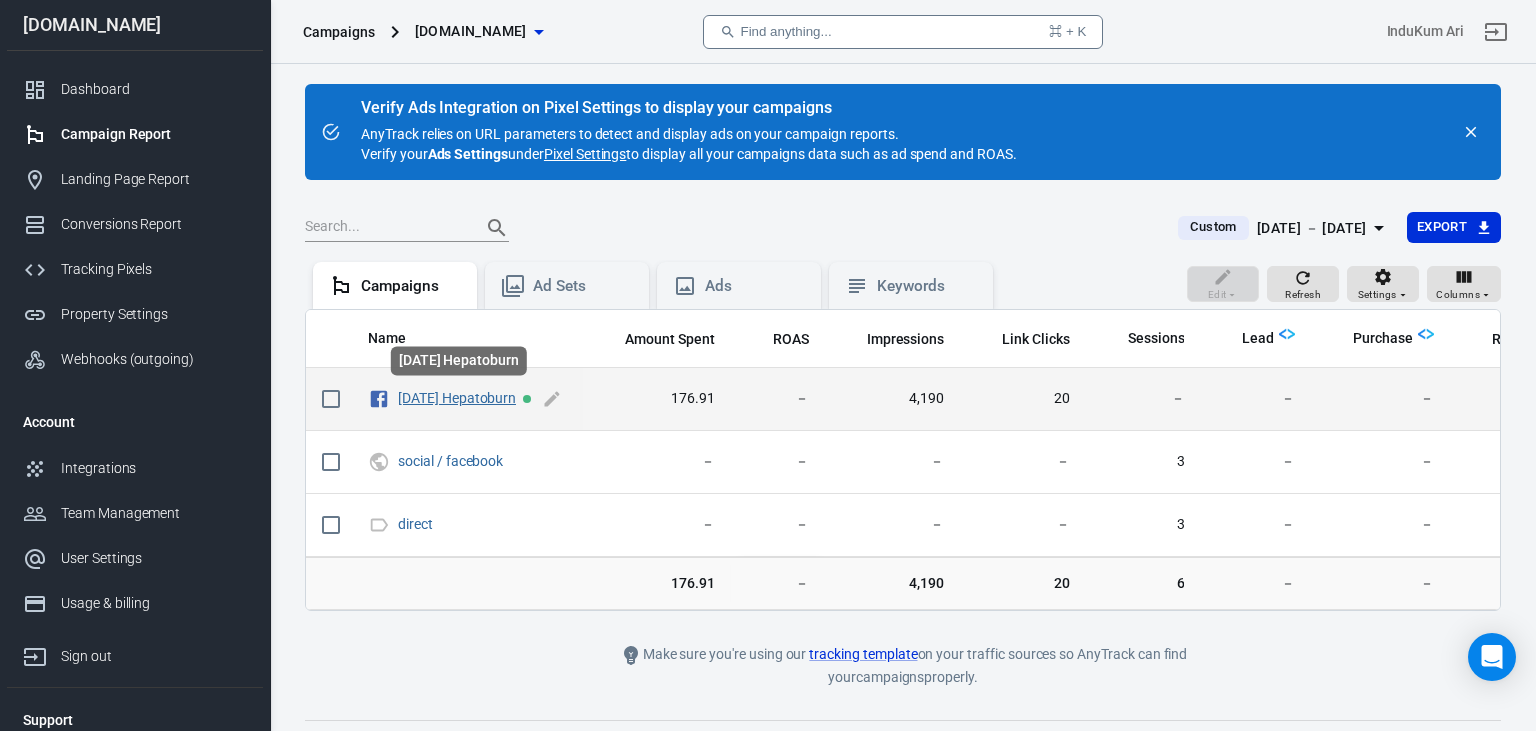 click on "[DATE] Hepatoburn" at bounding box center [457, 398] 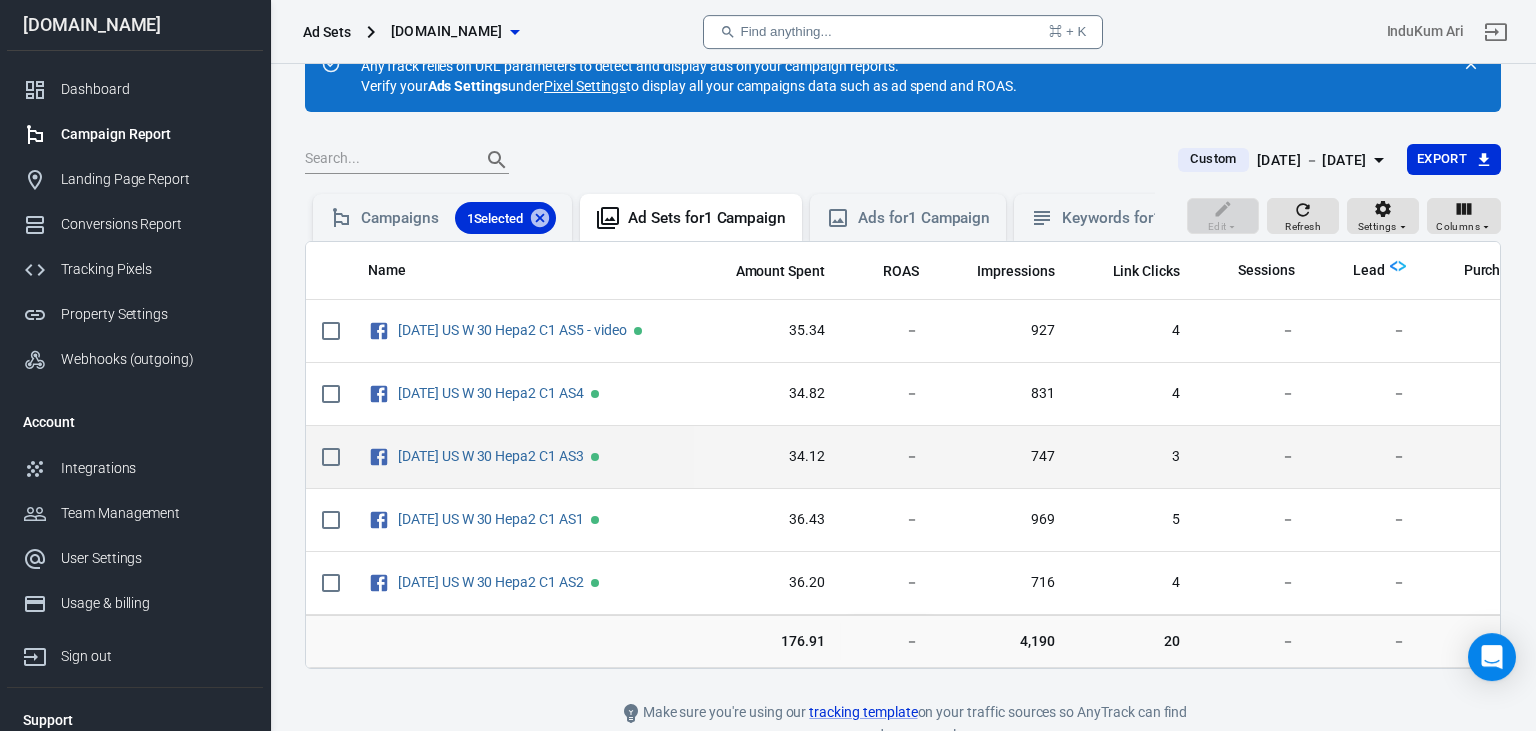 scroll, scrollTop: 105, scrollLeft: 0, axis: vertical 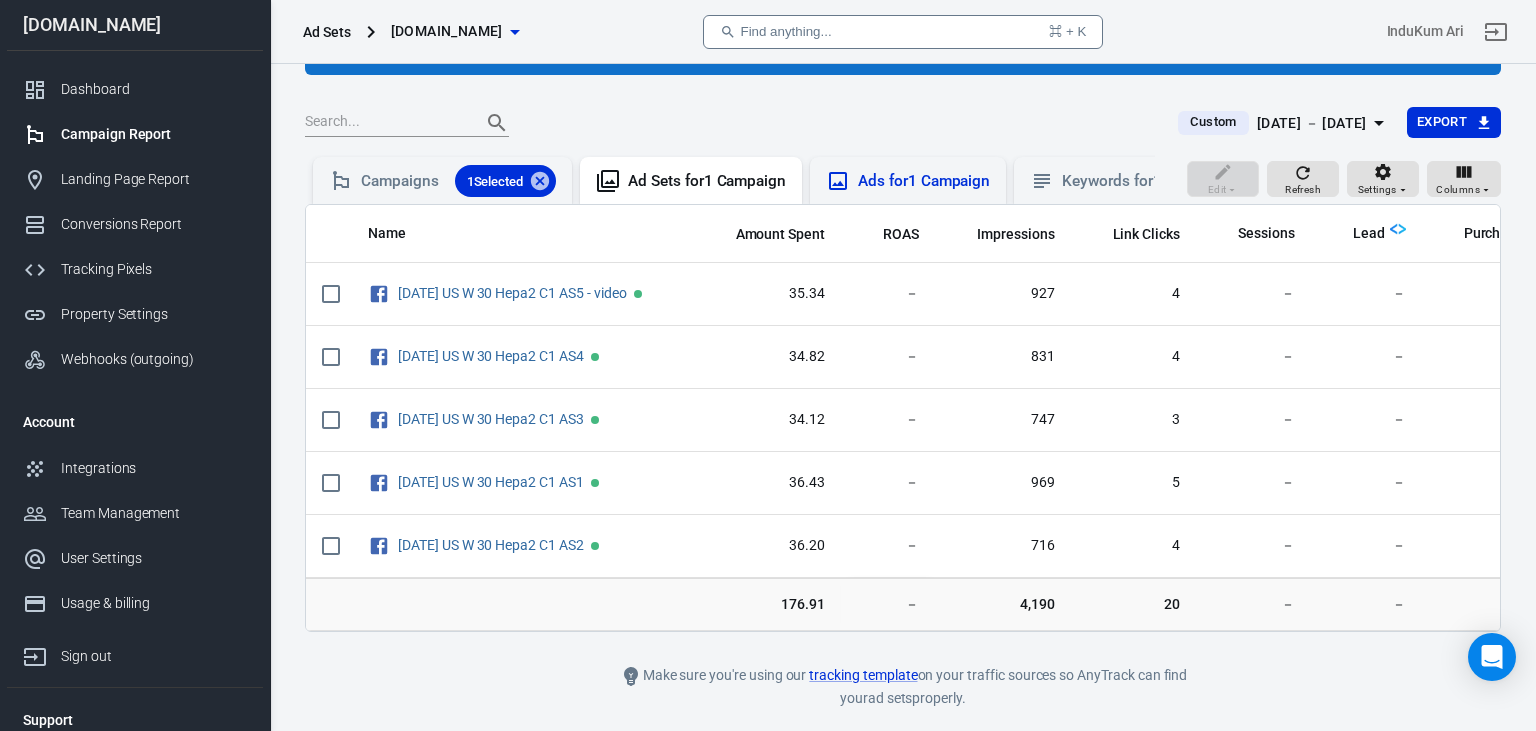 click on "Ads   for  1   Campaign" at bounding box center (924, 181) 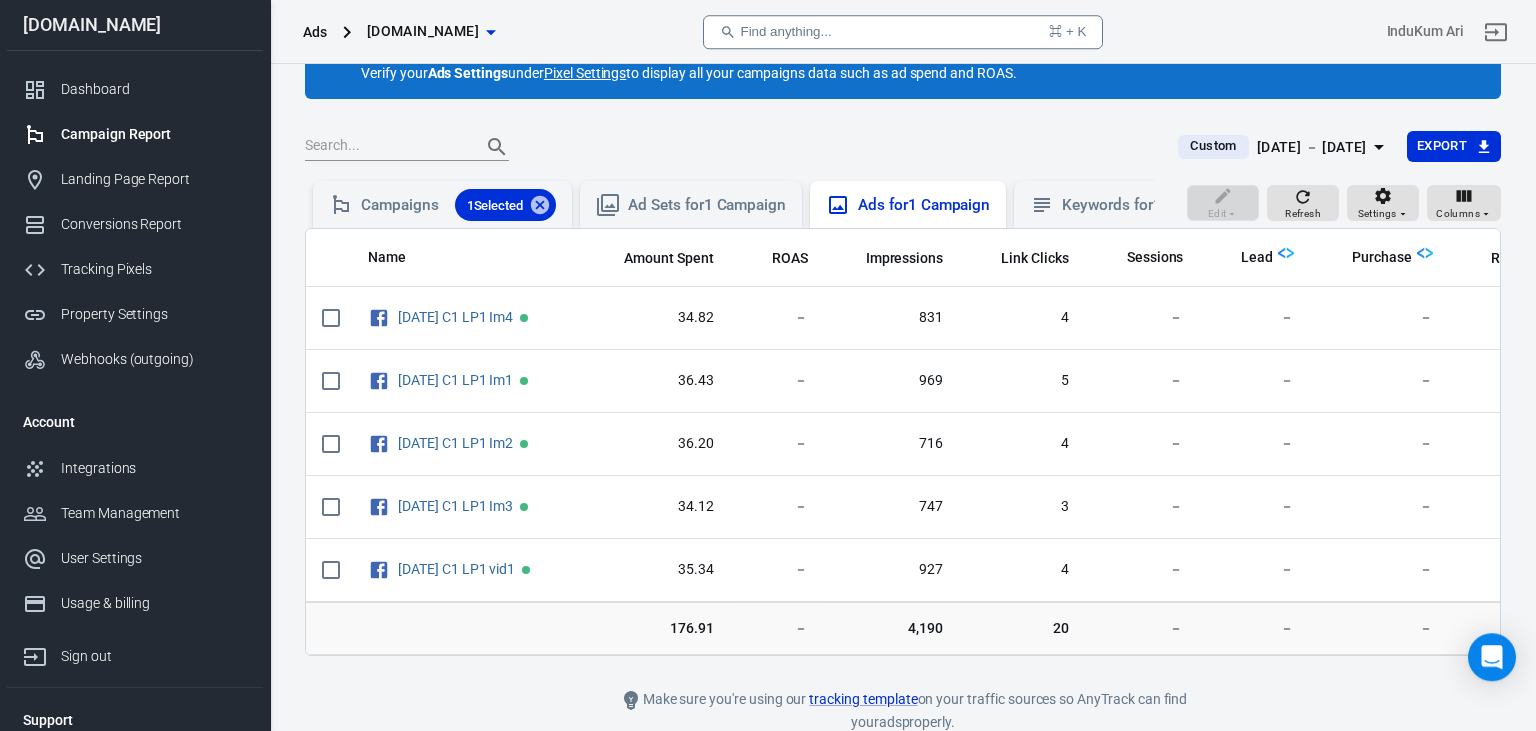 scroll, scrollTop: 105, scrollLeft: 0, axis: vertical 